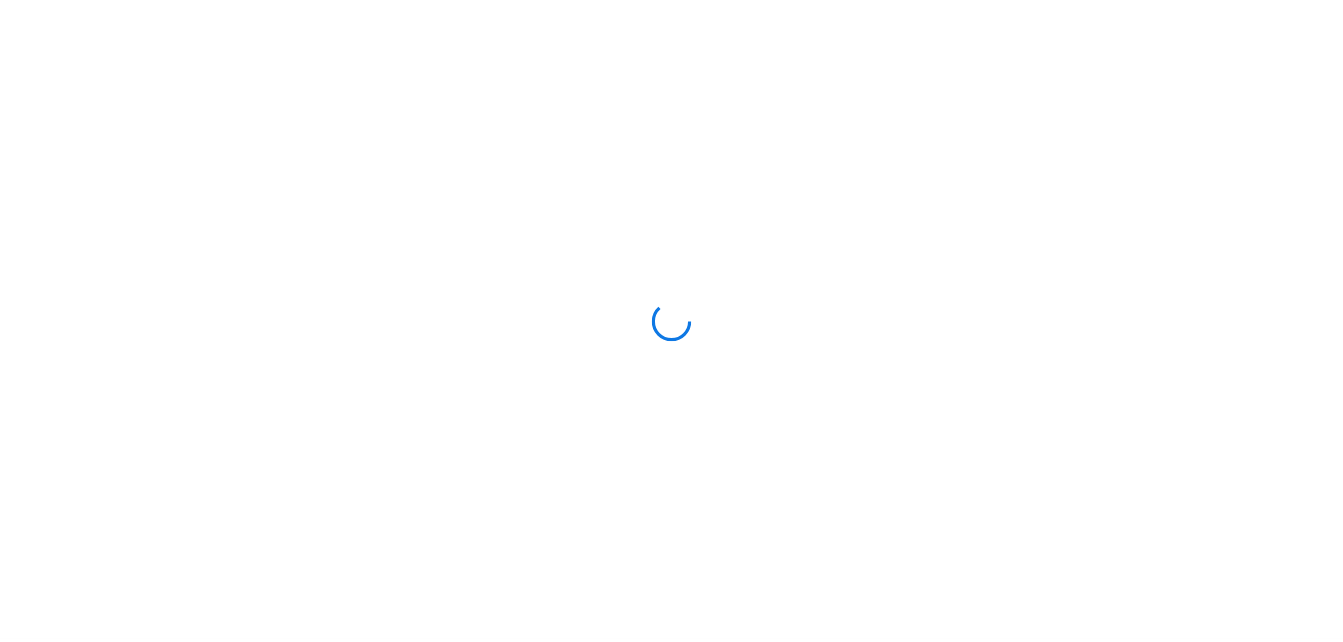 scroll, scrollTop: 0, scrollLeft: 0, axis: both 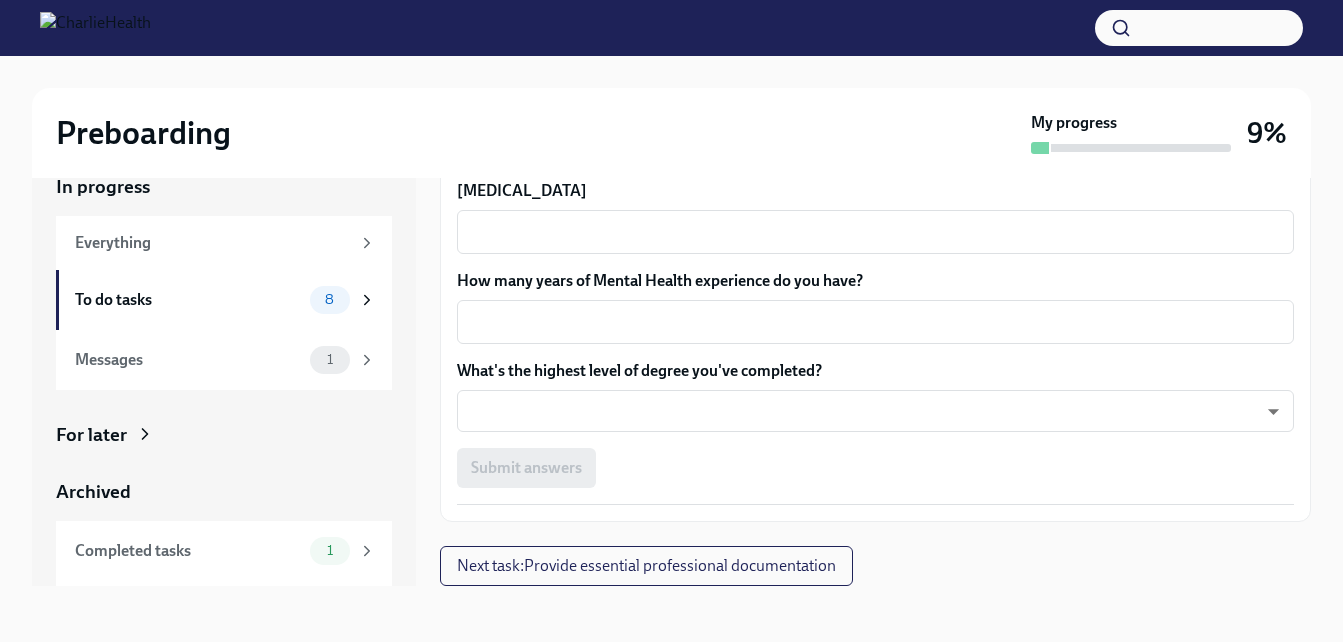 click 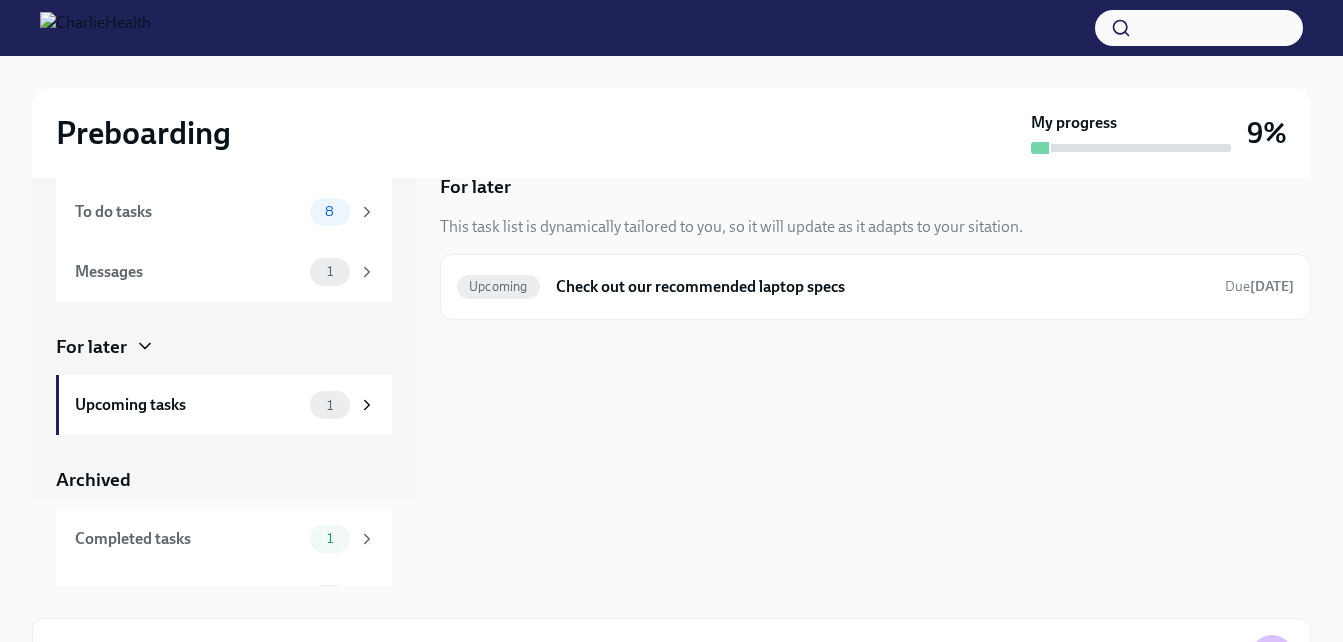 scroll, scrollTop: 131, scrollLeft: 0, axis: vertical 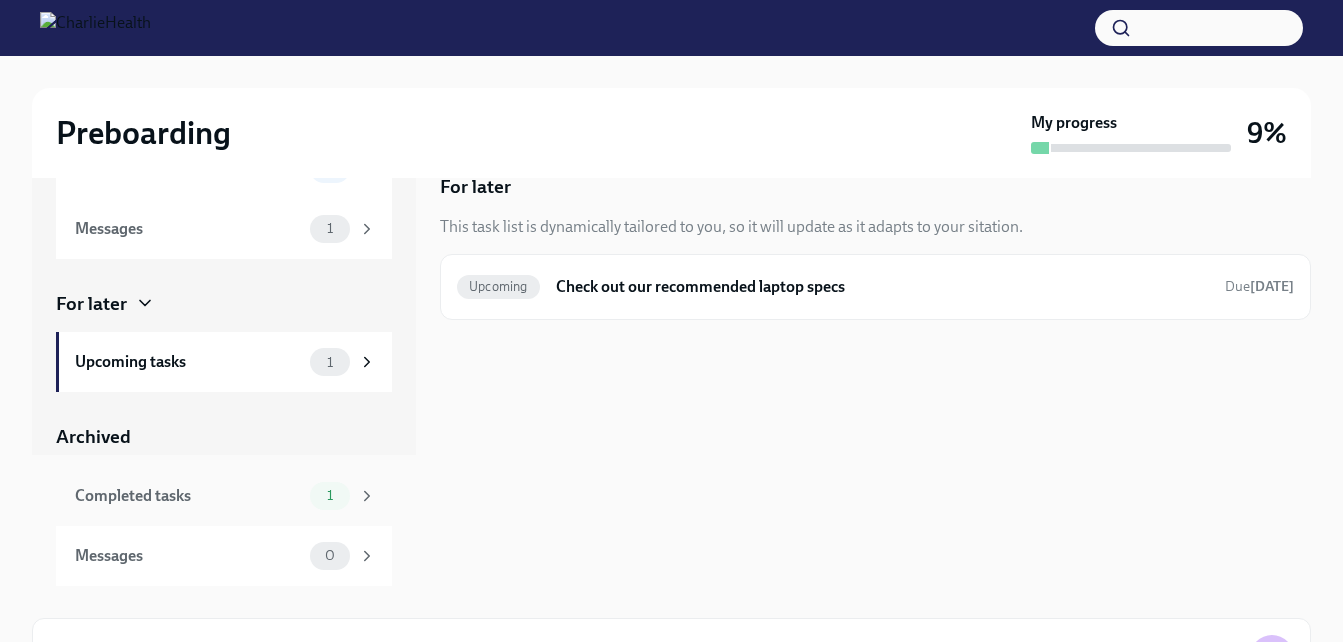 click on "1" at bounding box center (343, 496) 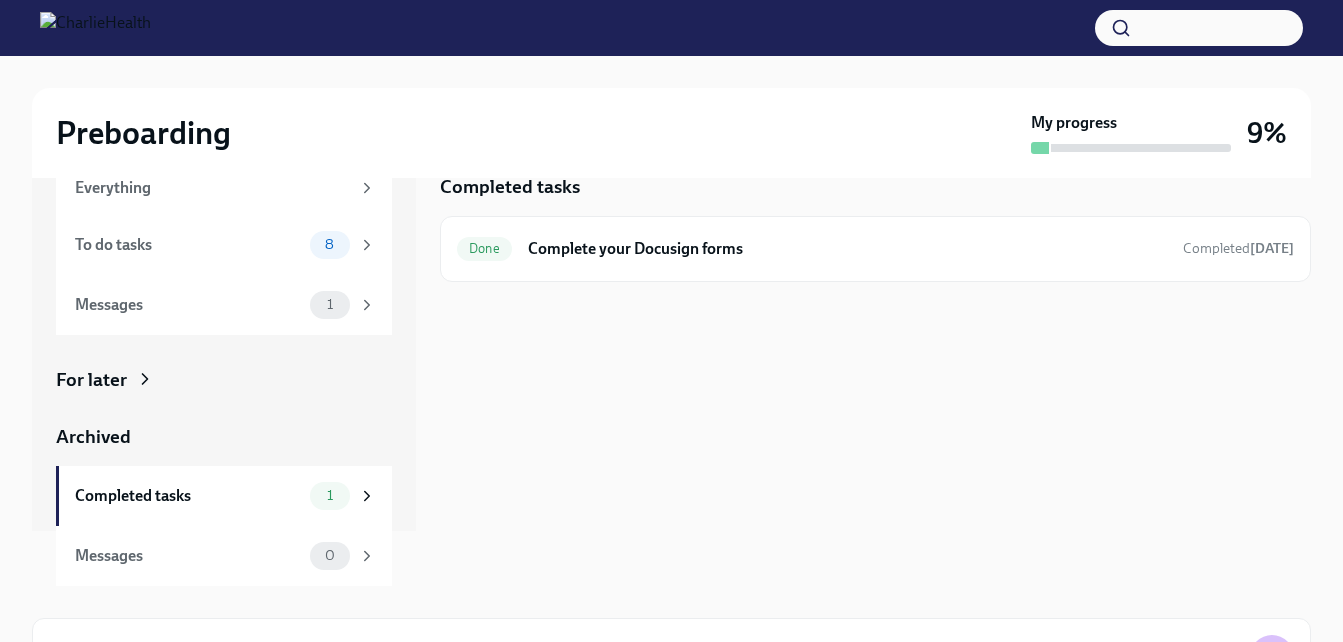 scroll, scrollTop: 0, scrollLeft: 0, axis: both 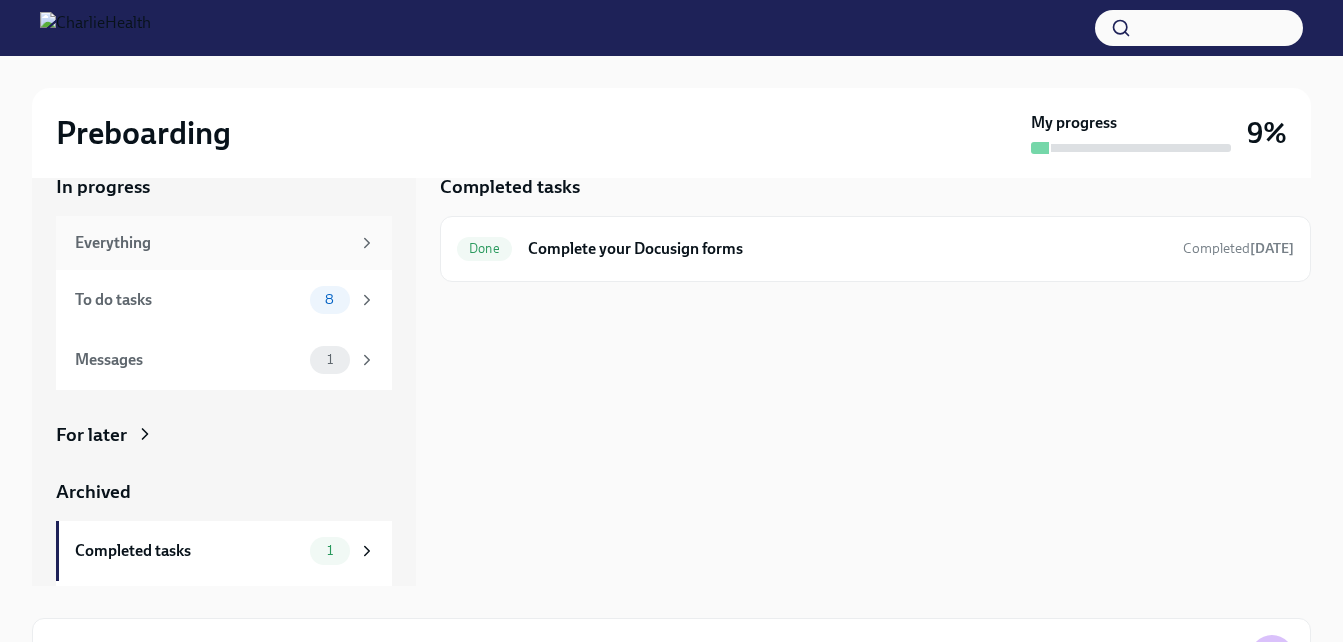 click on "Everything" at bounding box center [212, 243] 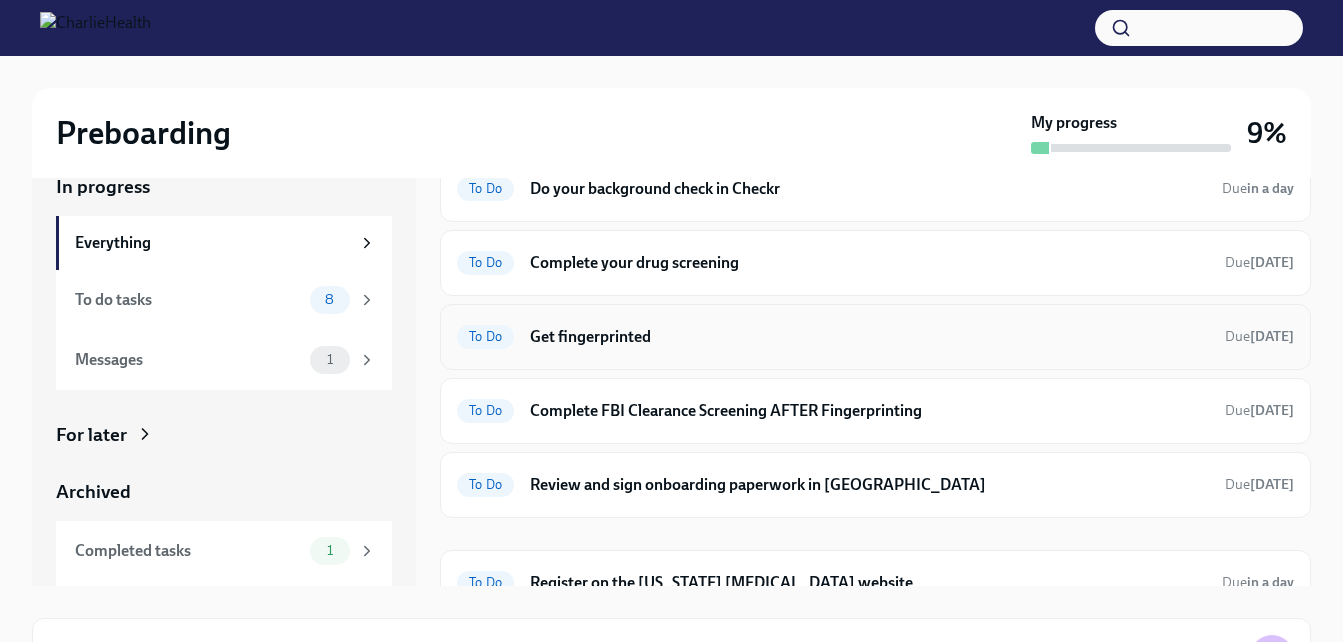 scroll, scrollTop: 390, scrollLeft: 0, axis: vertical 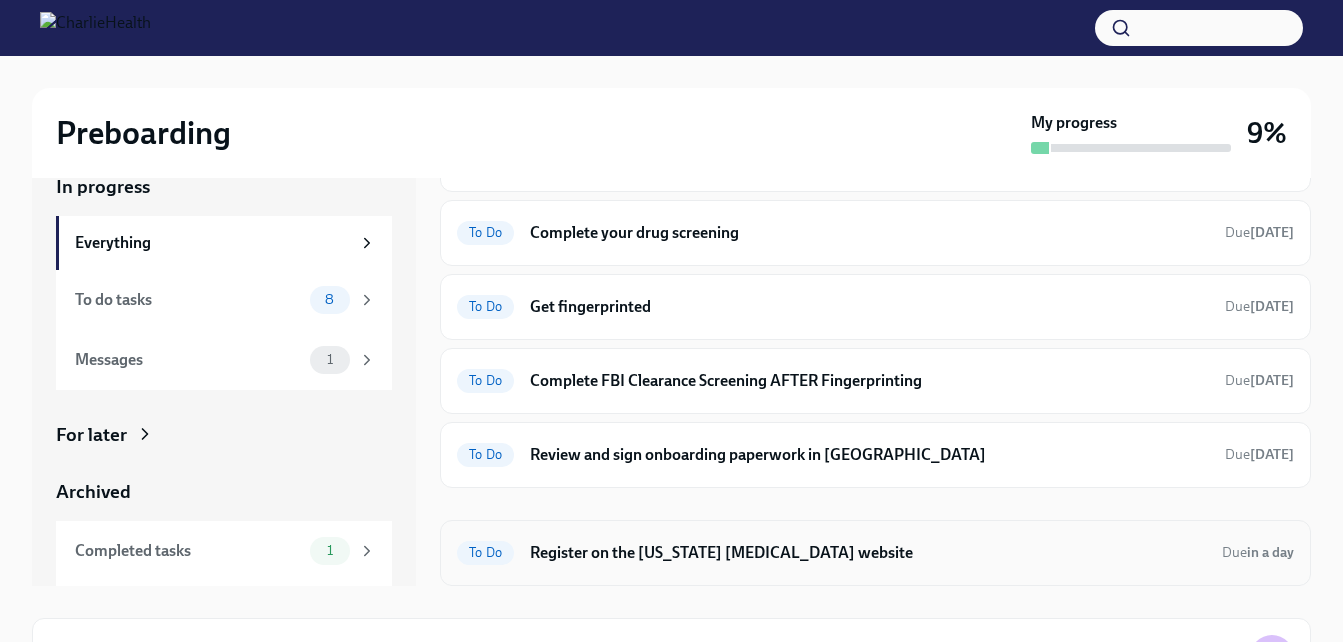 click on "Register on the [US_STATE] [MEDICAL_DATA] website" at bounding box center [868, 553] 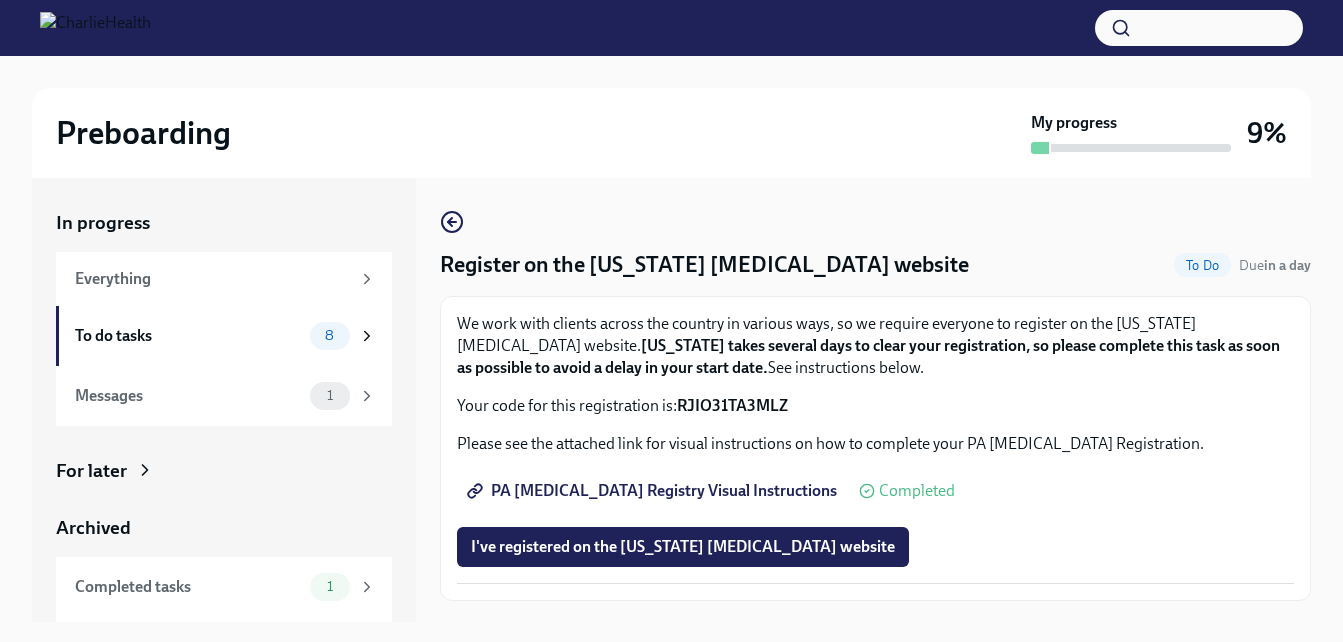 scroll, scrollTop: 36, scrollLeft: 0, axis: vertical 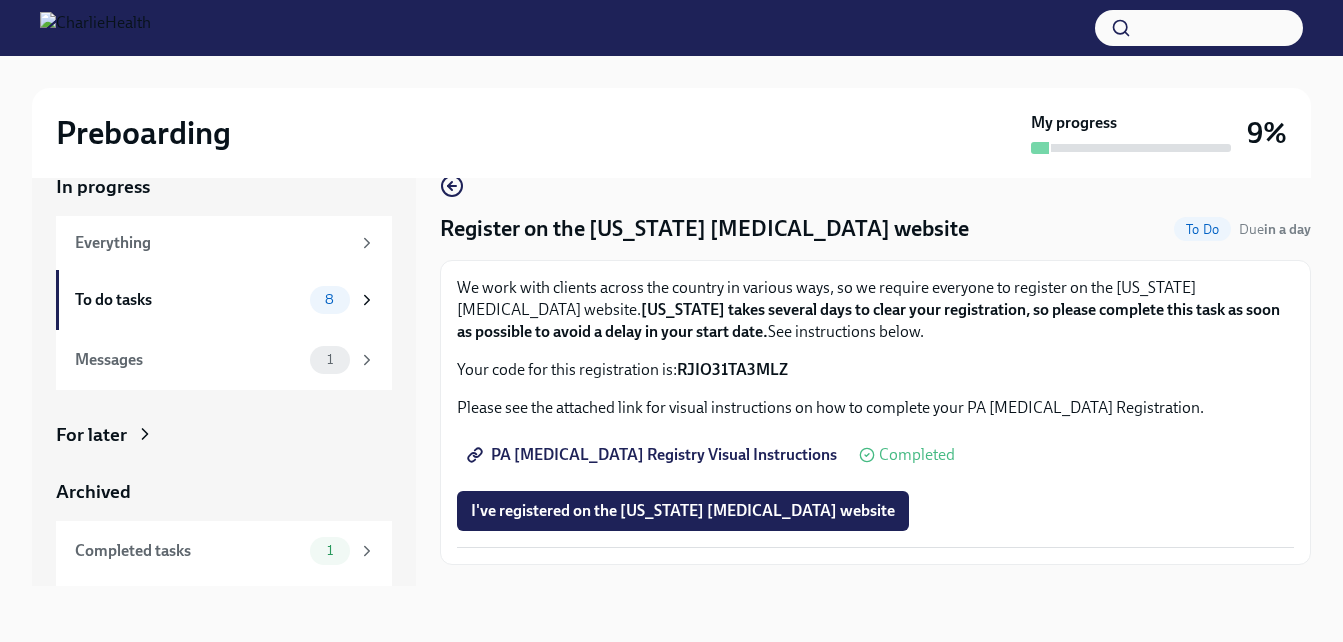 click on "For later" at bounding box center [224, 435] 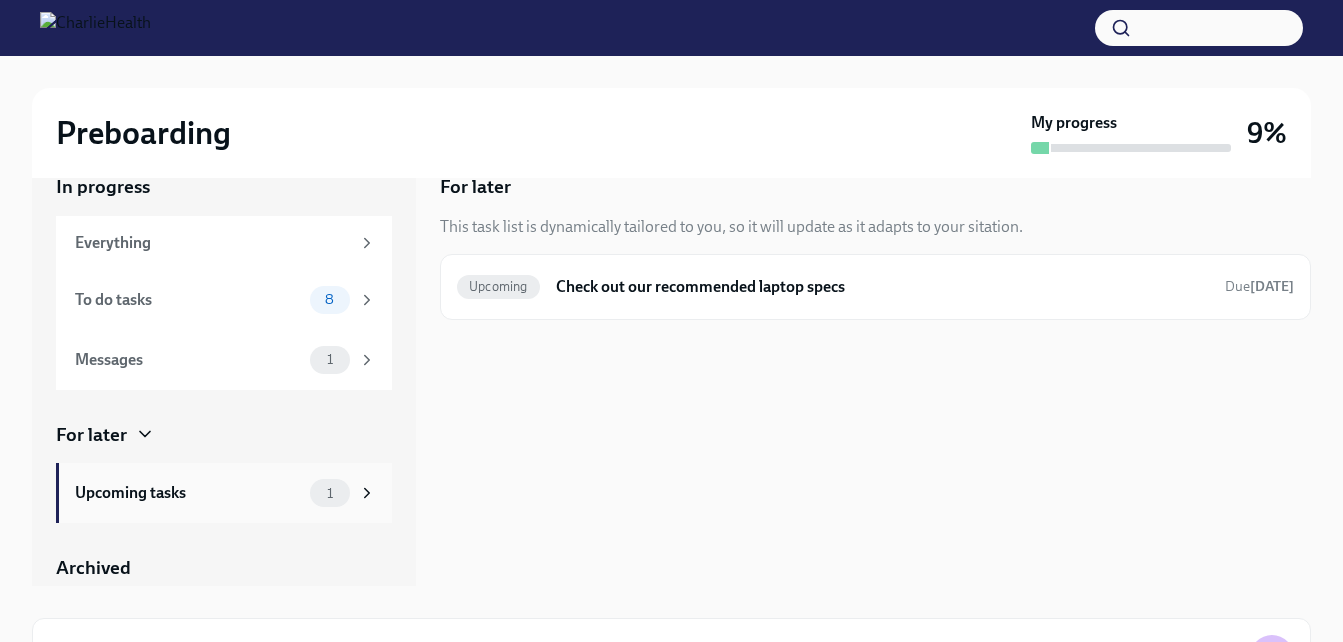 click 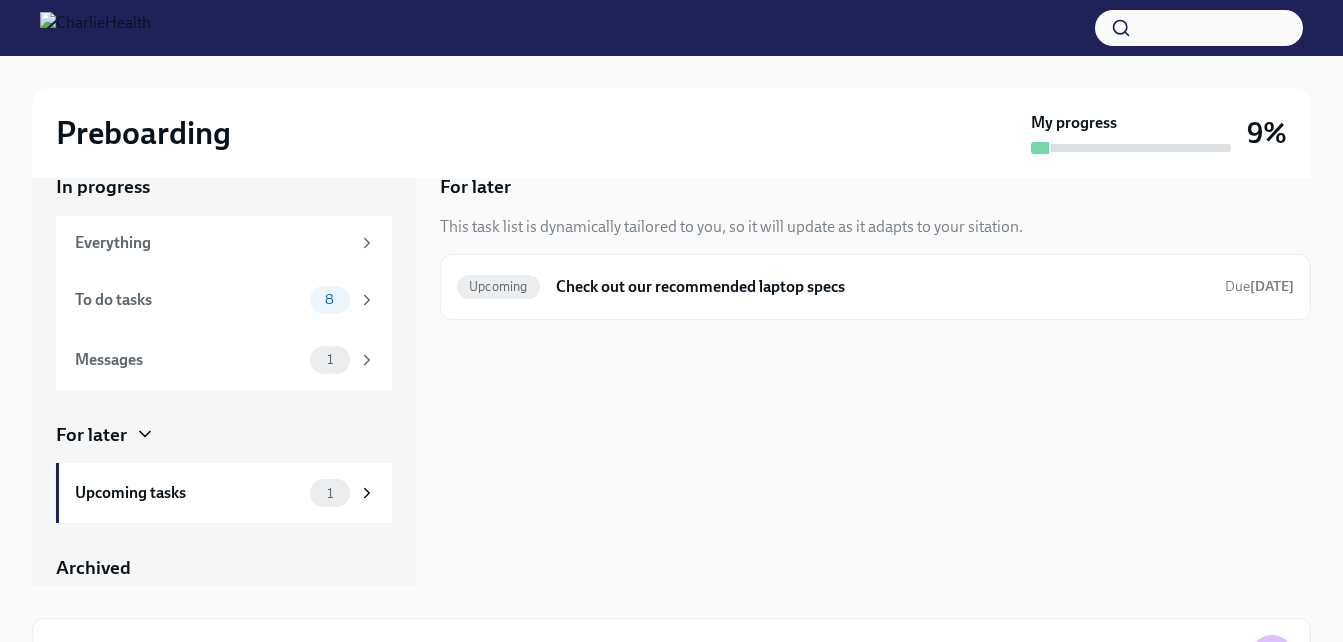 scroll, scrollTop: 131, scrollLeft: 0, axis: vertical 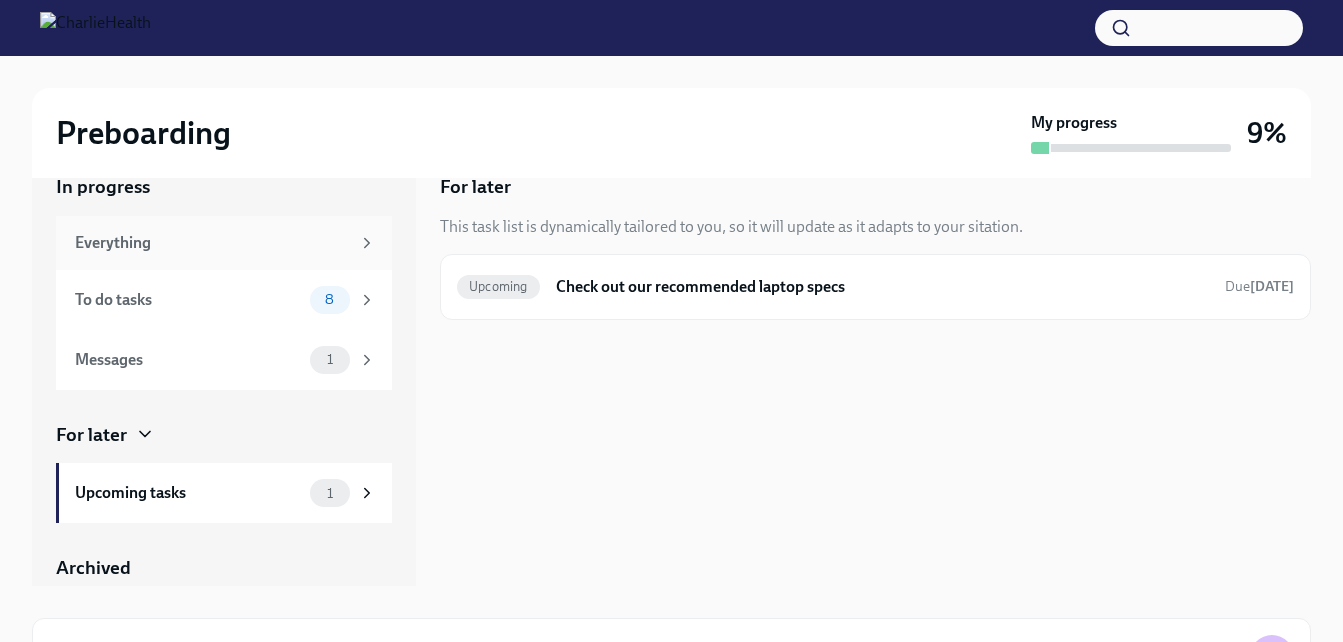 click 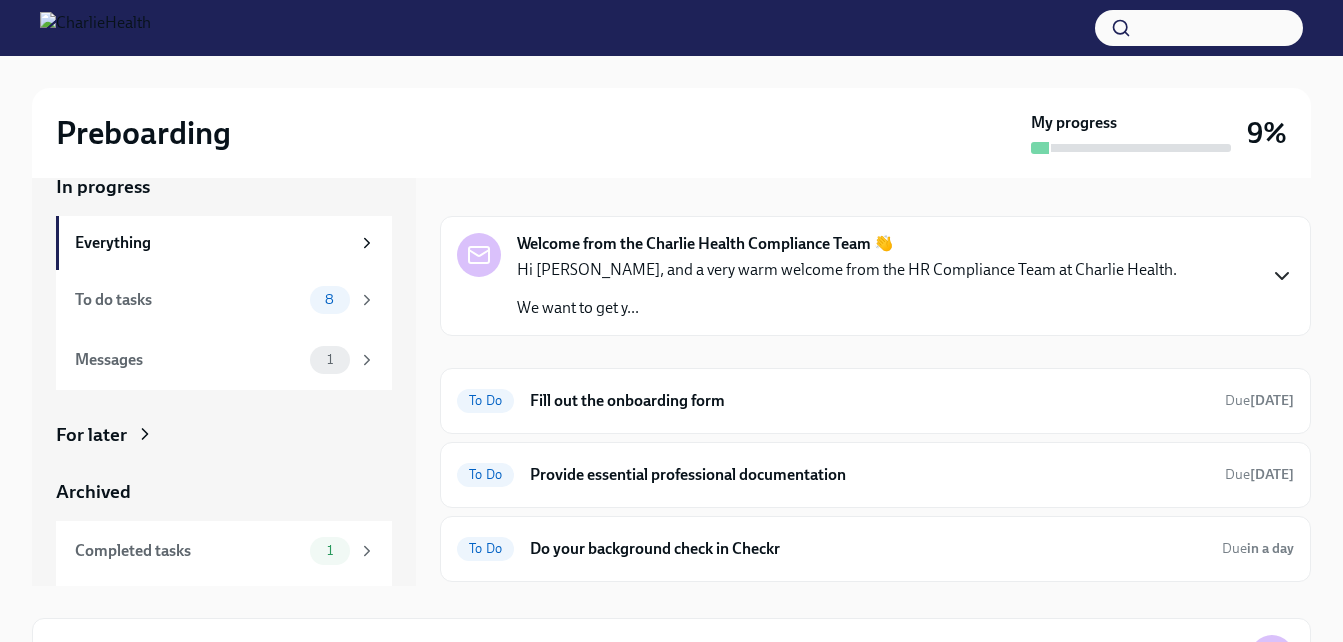 click 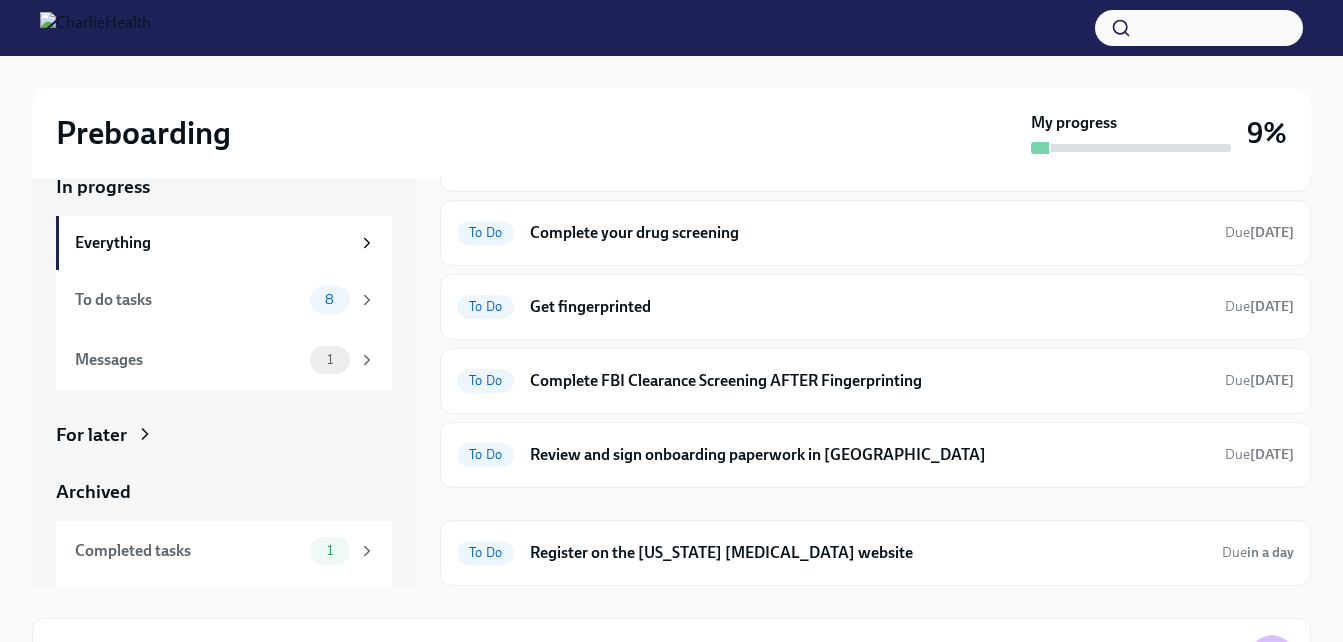 scroll, scrollTop: 901, scrollLeft: 0, axis: vertical 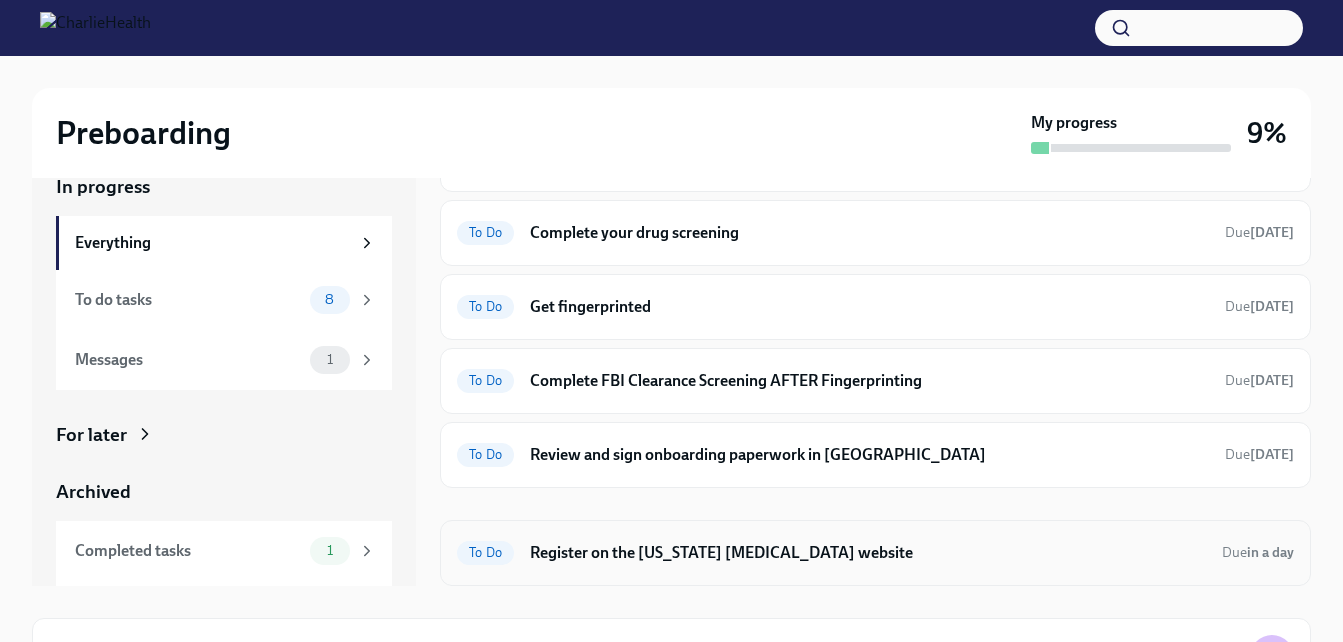 click on "Register on the [US_STATE] [MEDICAL_DATA] website" at bounding box center [868, 553] 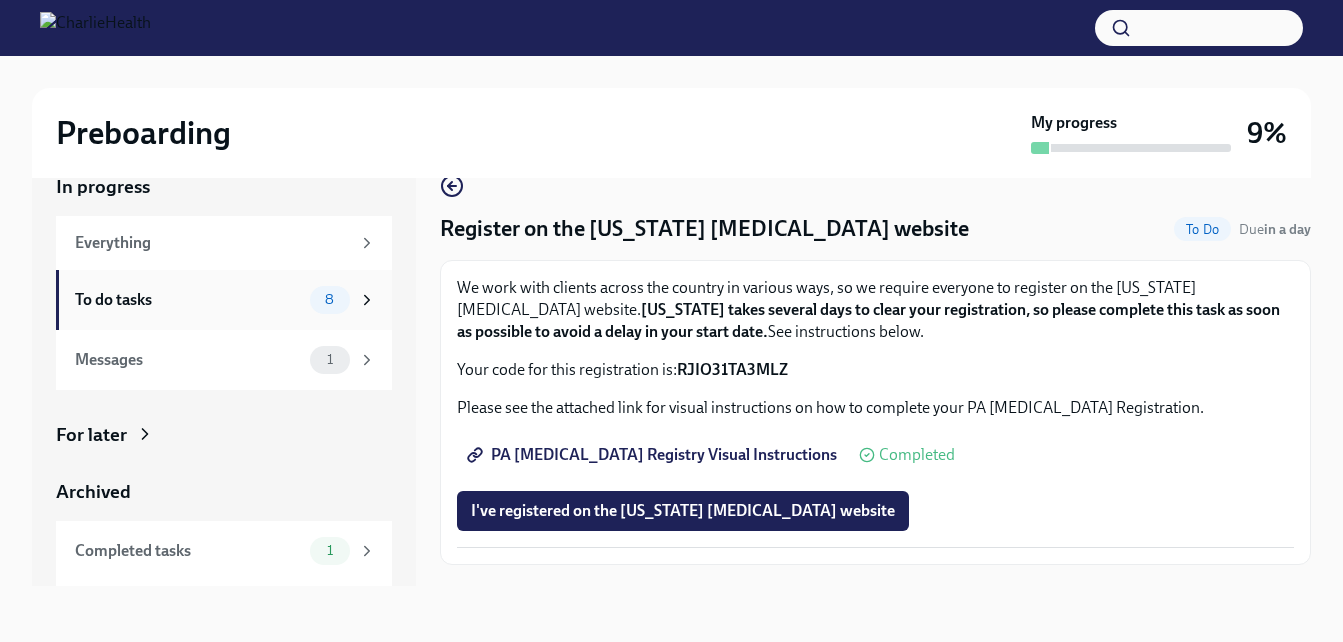 click on "8" at bounding box center (329, 299) 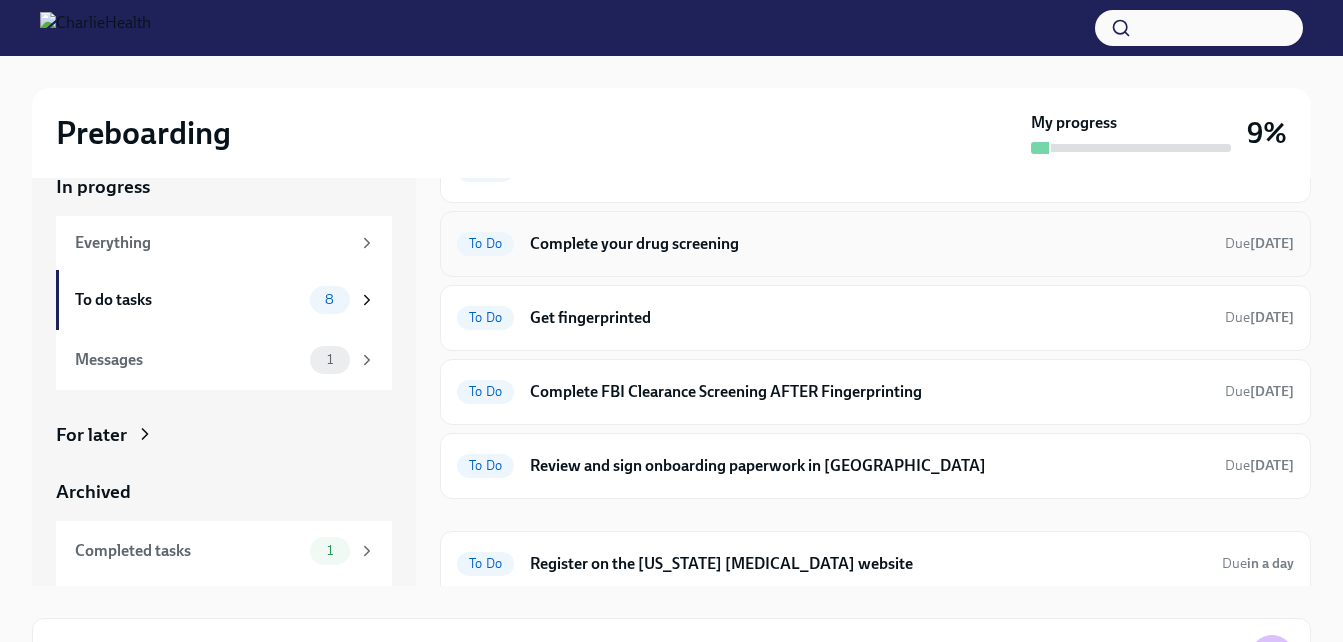 scroll, scrollTop: 238, scrollLeft: 0, axis: vertical 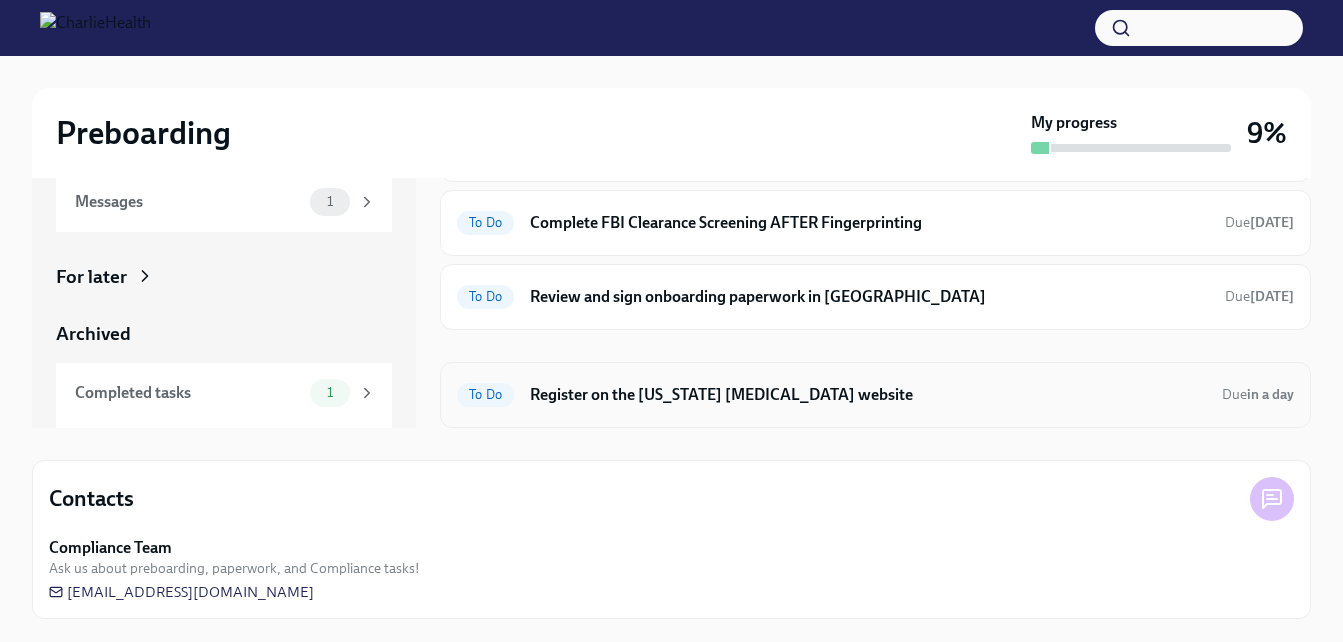 click on "To Do Register on the [US_STATE] [MEDICAL_DATA] website Due  in a day" at bounding box center (875, 395) 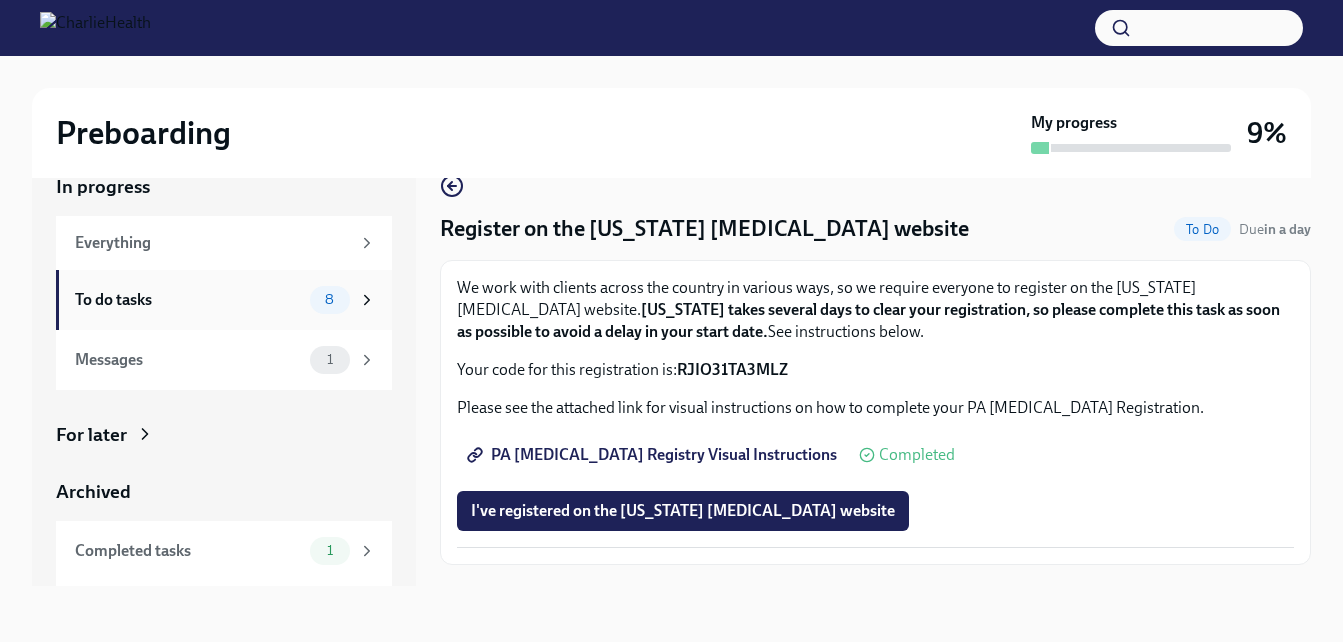 click 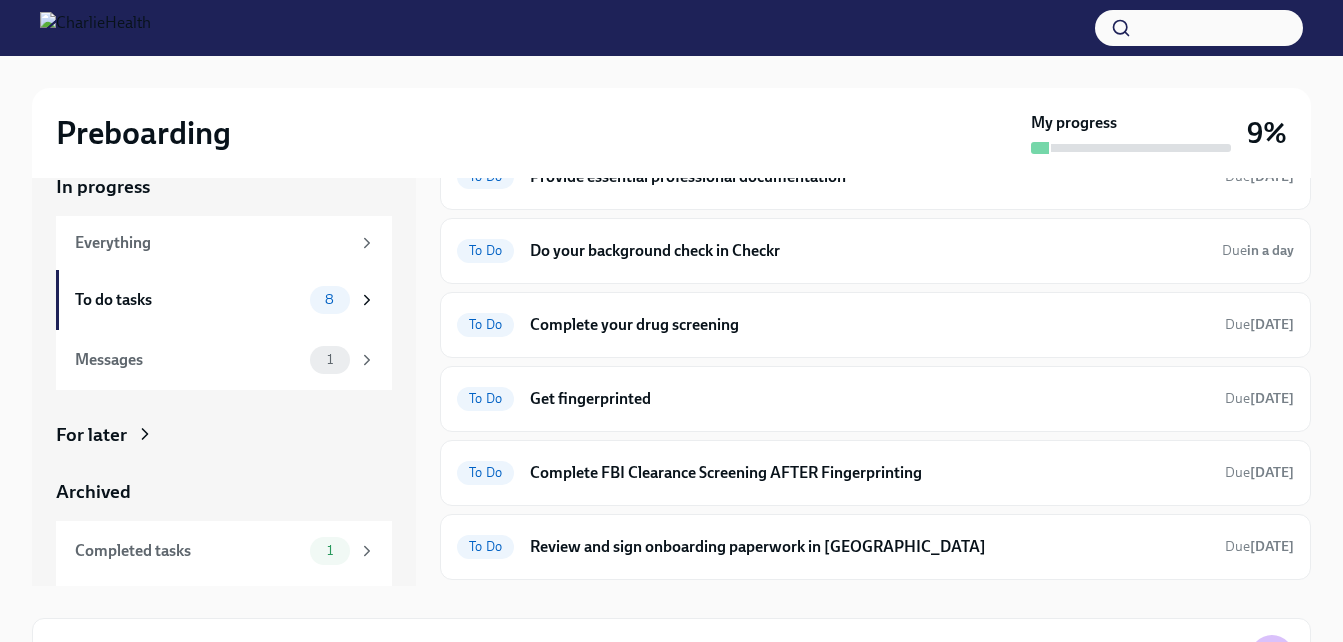 scroll, scrollTop: 0, scrollLeft: 0, axis: both 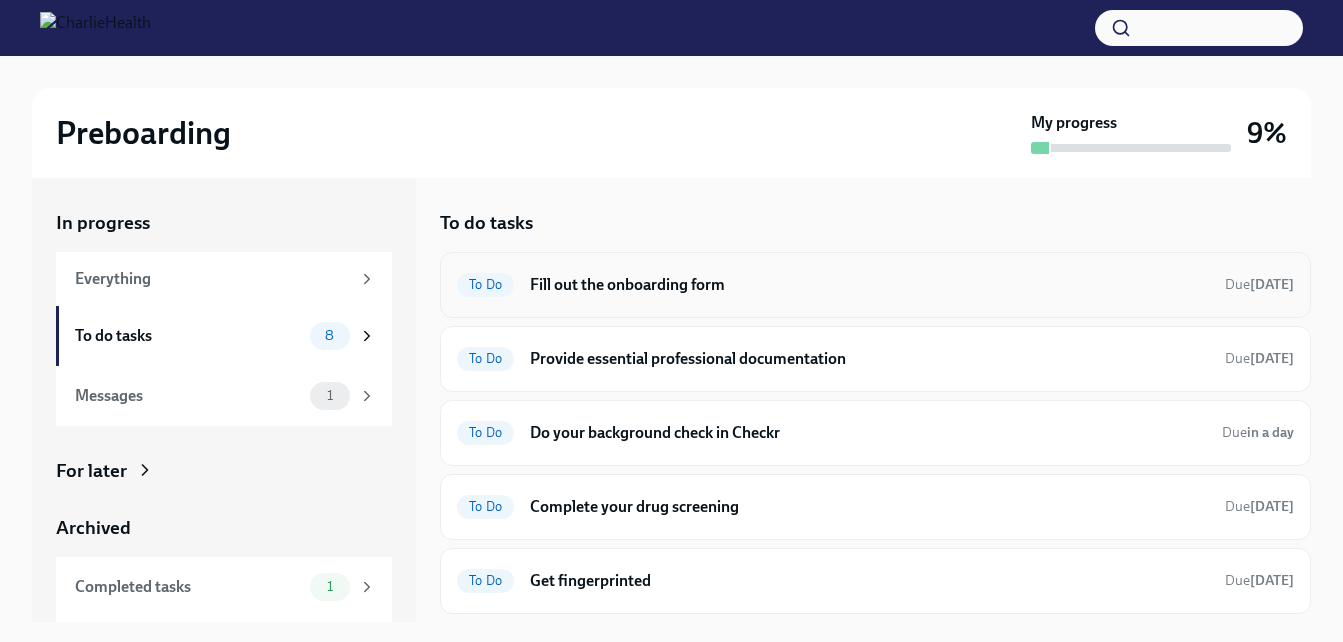 click on "Fill out the onboarding form" at bounding box center (869, 285) 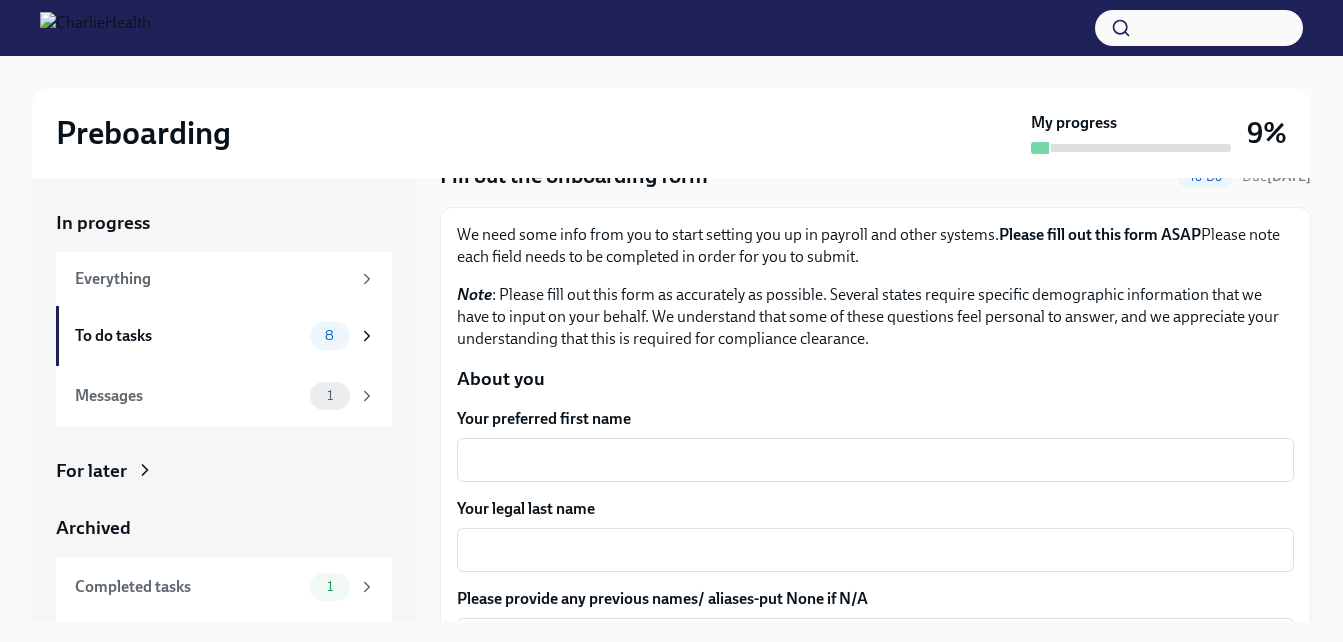 scroll, scrollTop: 82, scrollLeft: 0, axis: vertical 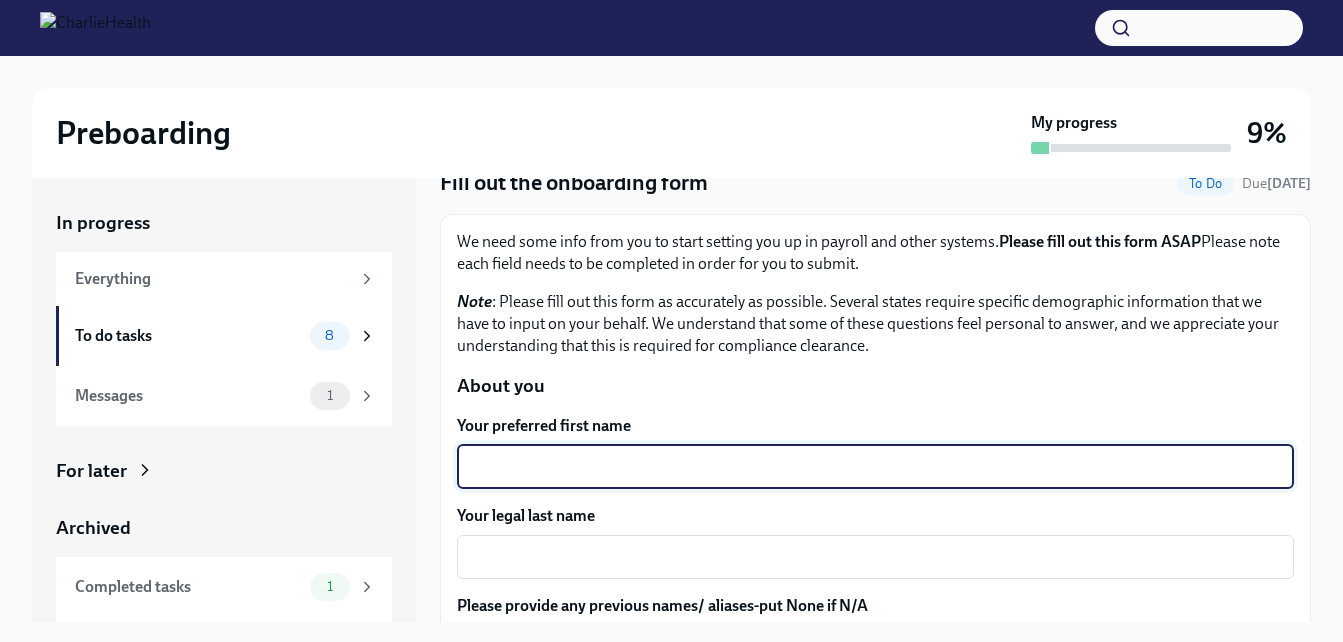 click on "Your preferred first name" at bounding box center [875, 467] 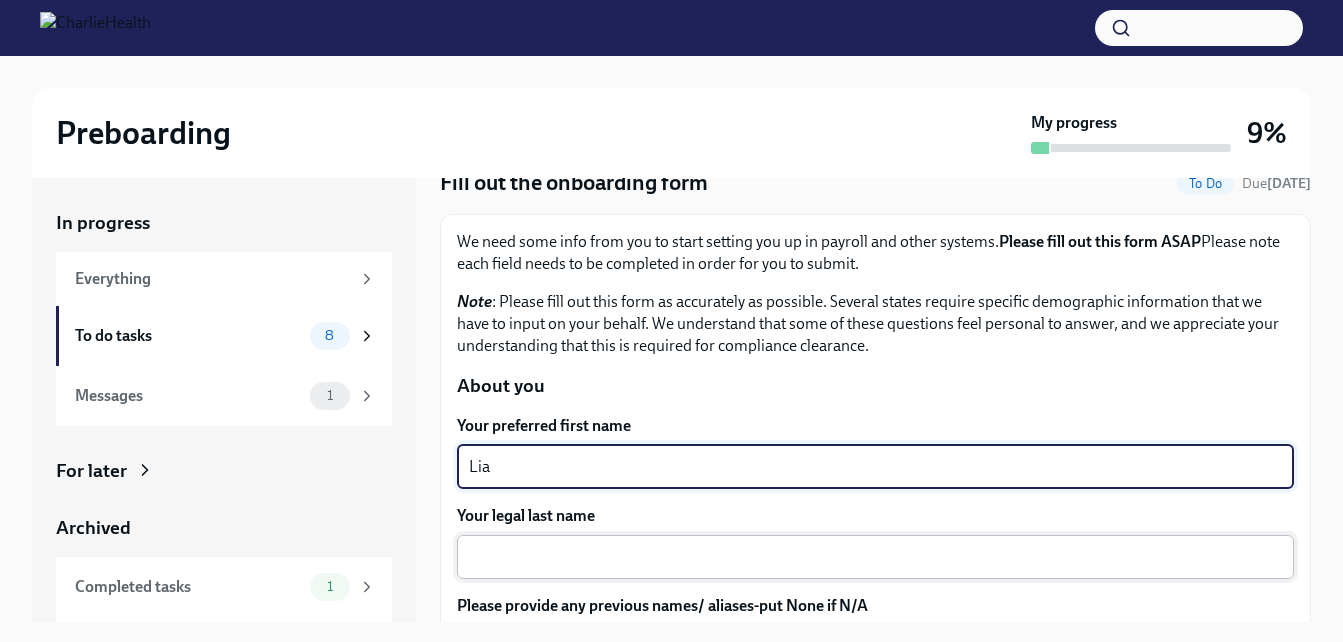 type on "Lia" 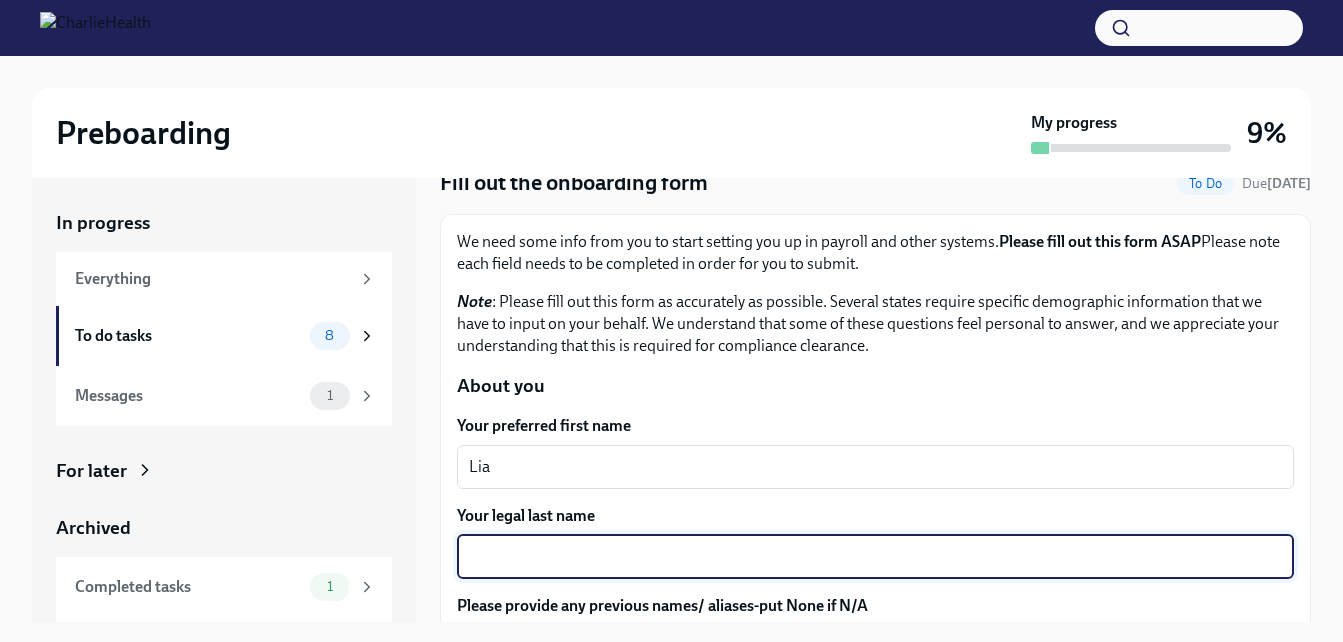 click on "Your legal last name" at bounding box center [875, 557] 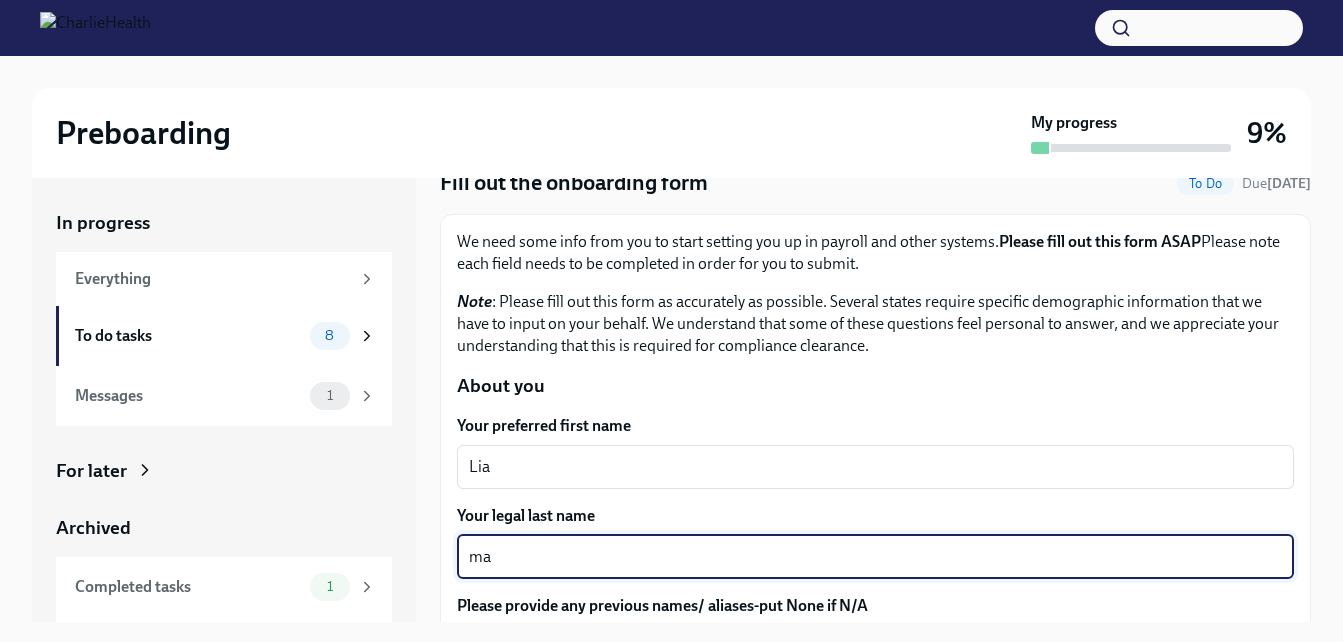 type on "m" 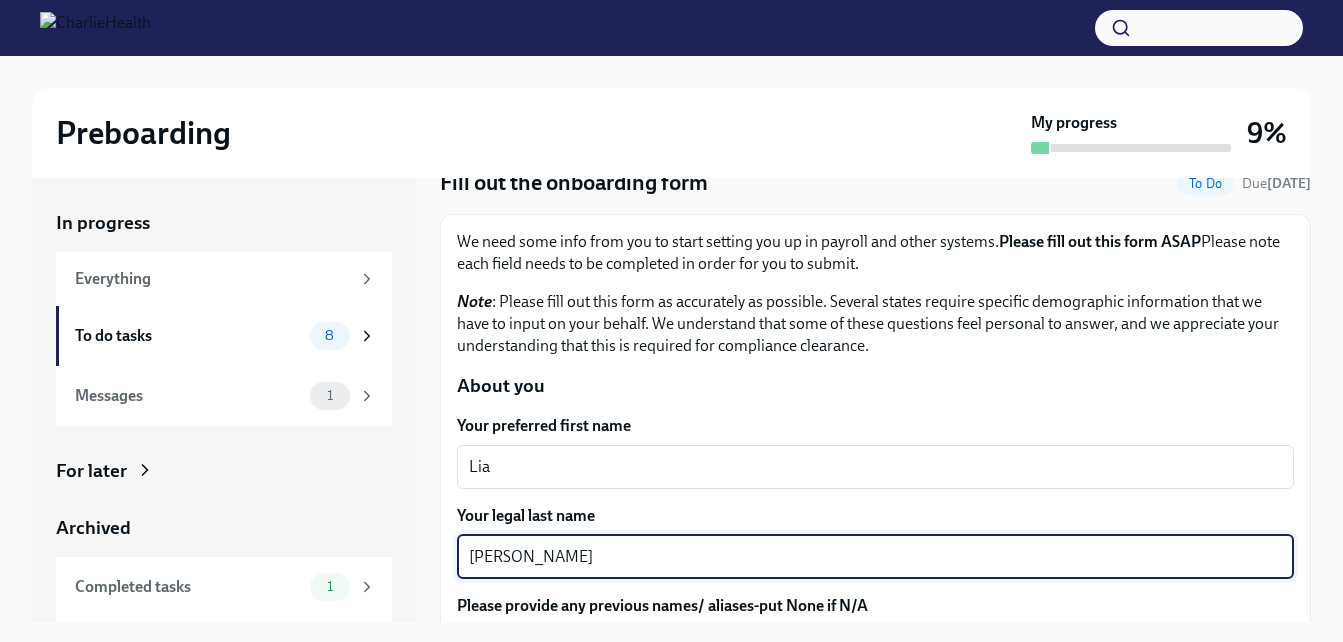 type on "[PERSON_NAME]" 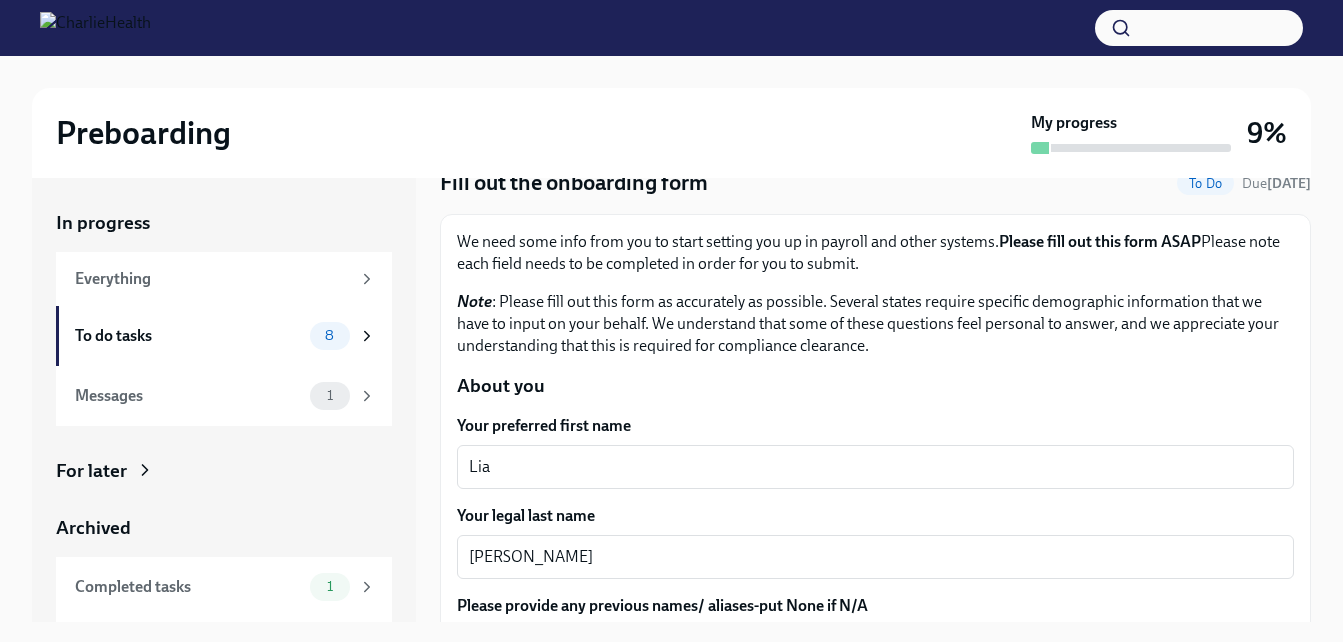 drag, startPoint x: 1295, startPoint y: 220, endPoint x: 1304, endPoint y: 233, distance: 15.811388 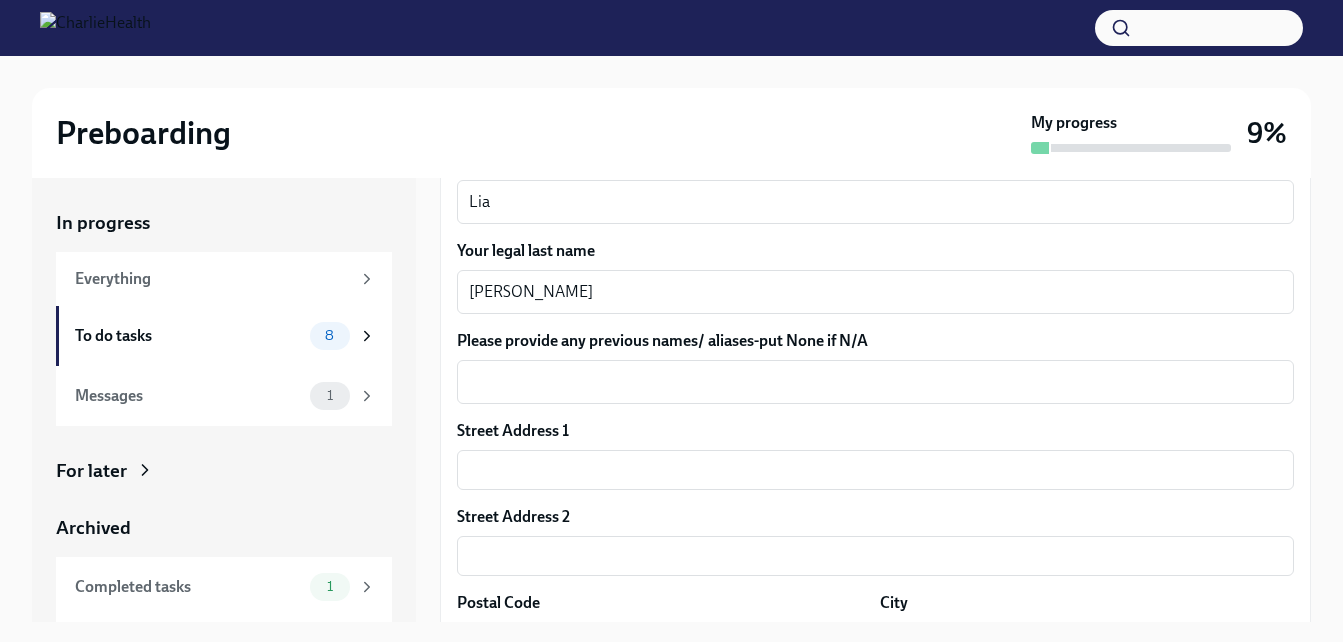 scroll, scrollTop: 400, scrollLeft: 0, axis: vertical 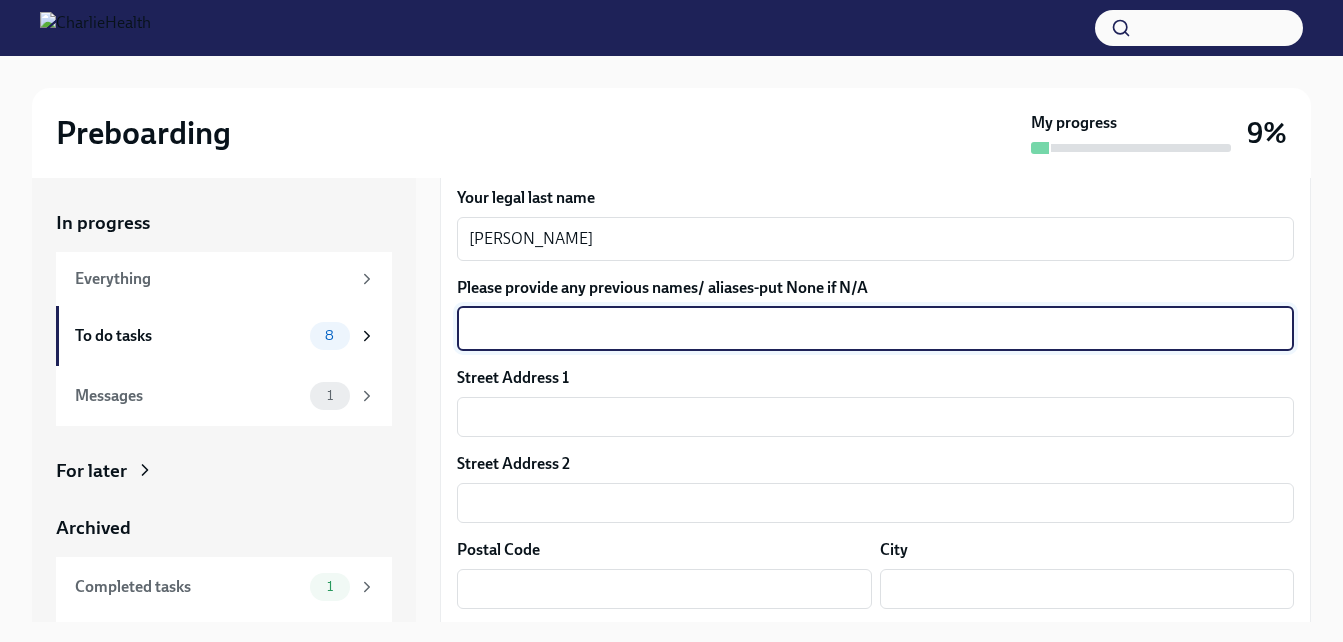 click on "Please provide any previous names/ aliases-put None if N/A" at bounding box center (875, 329) 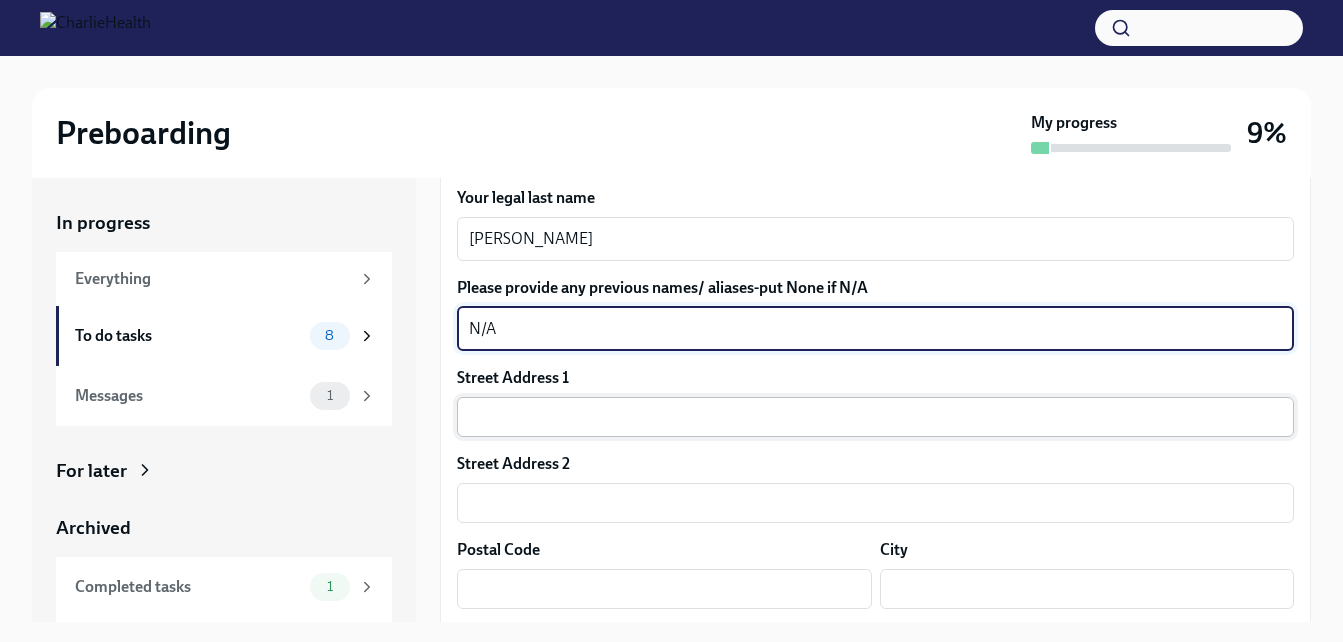 type on "N/A" 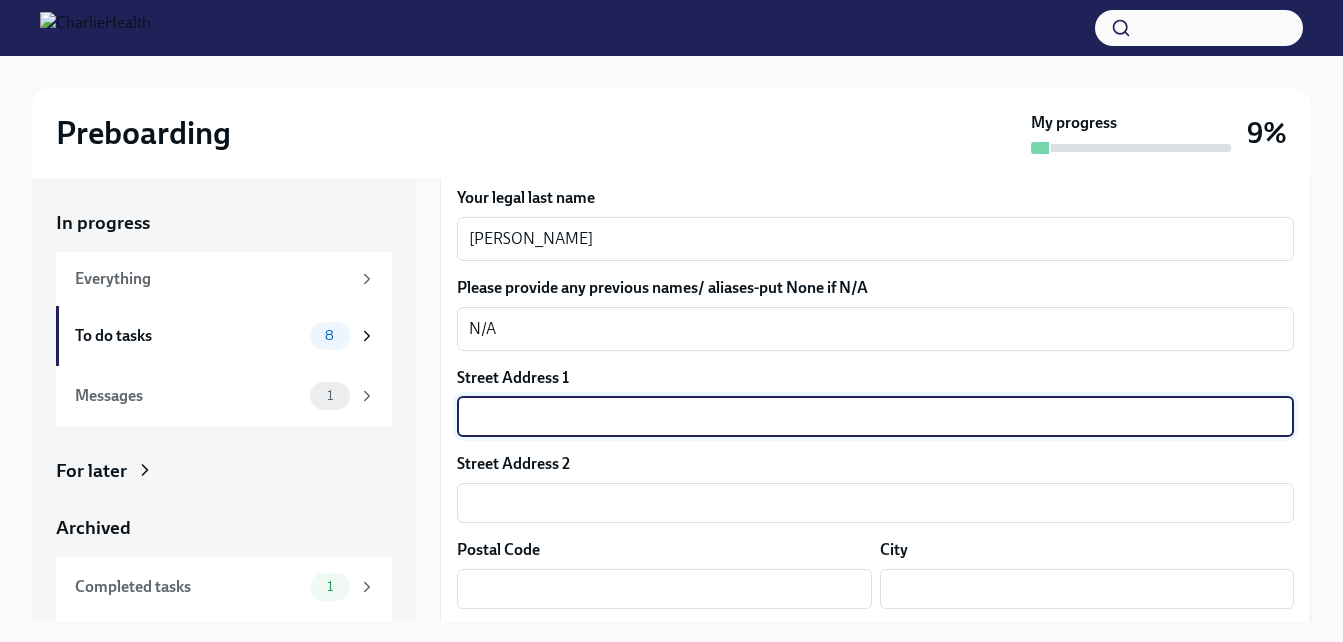 type on "[STREET_ADDRESS]" 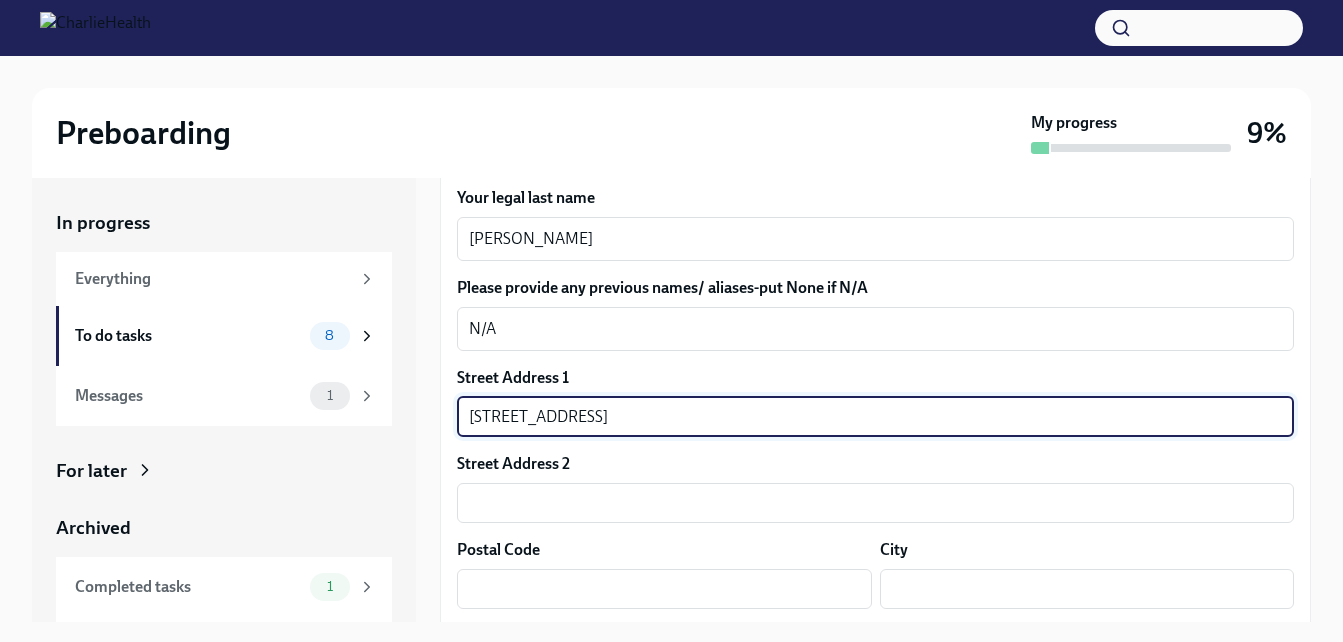 type on "37207" 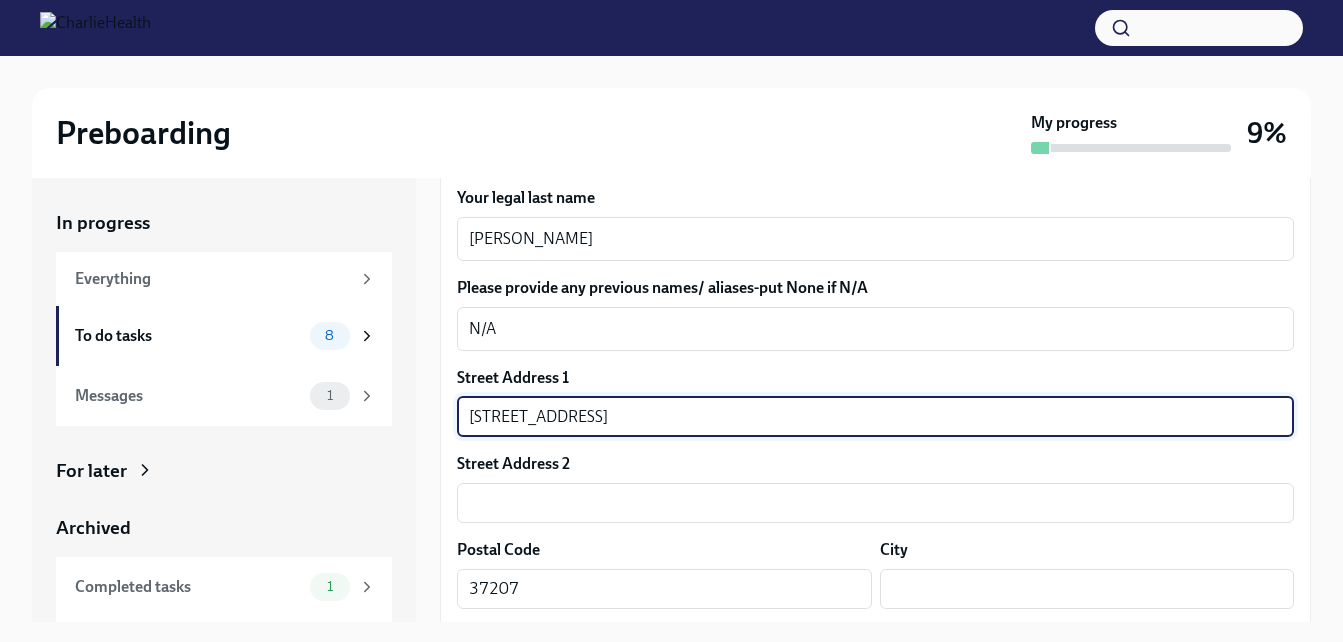 type on "[GEOGRAPHIC_DATA]" 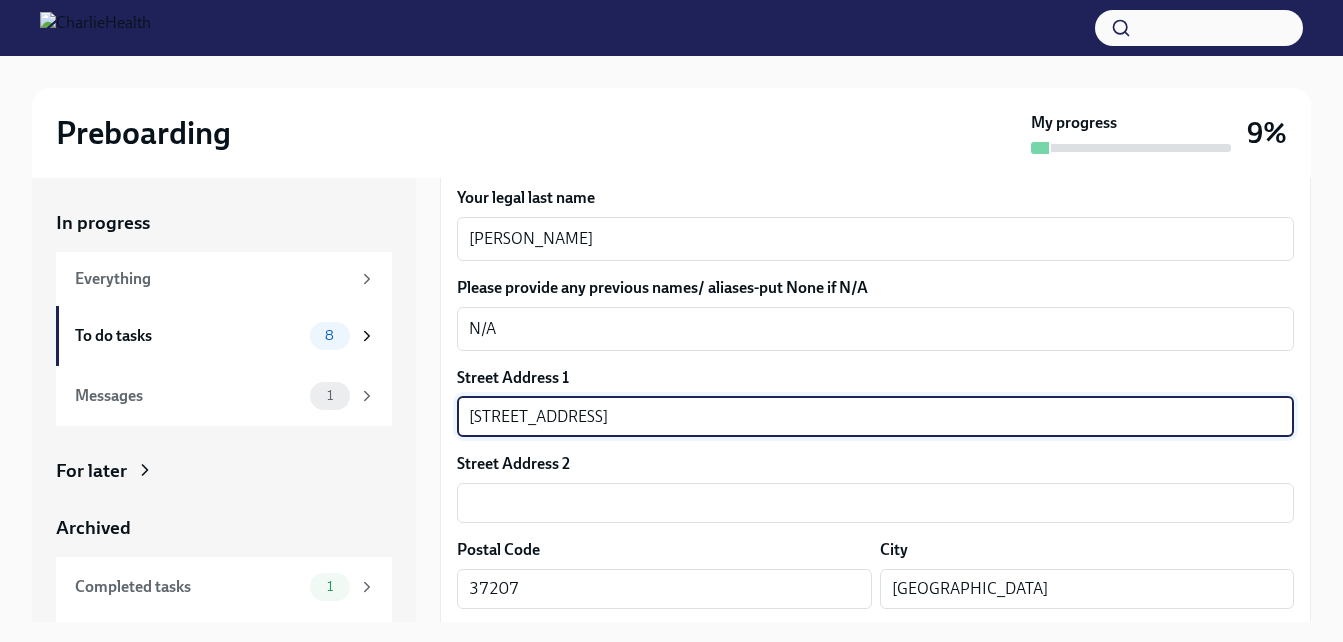 type on "[US_STATE]" 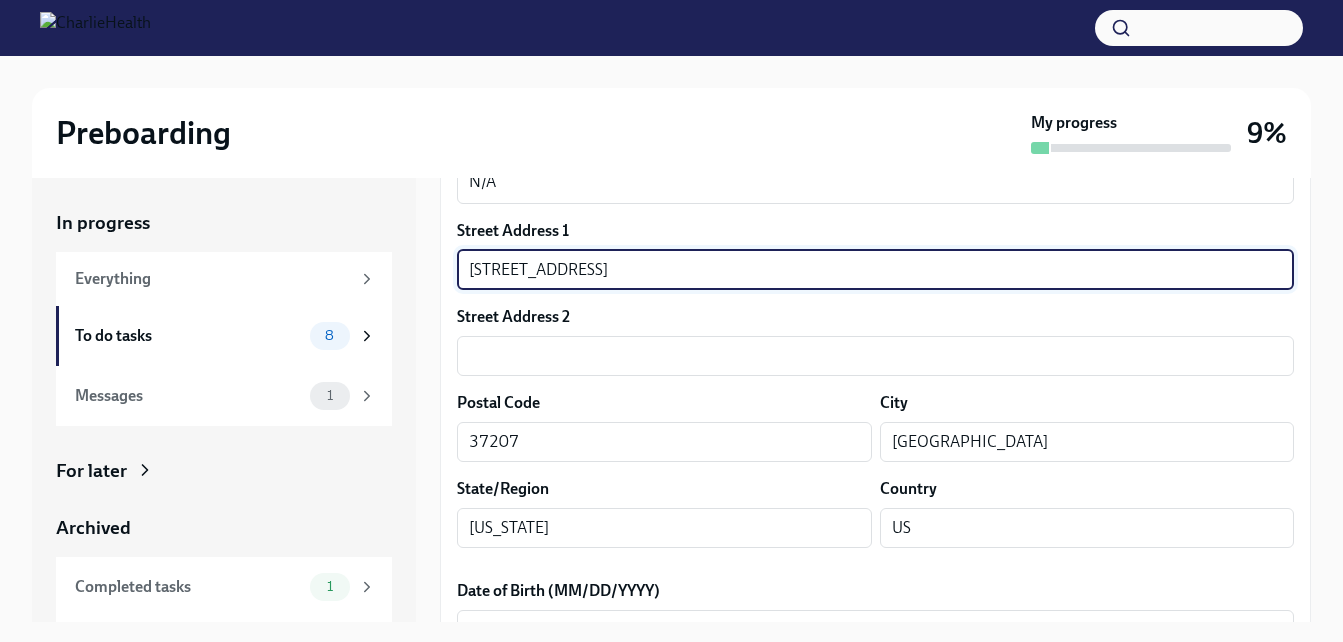 scroll, scrollTop: 606, scrollLeft: 0, axis: vertical 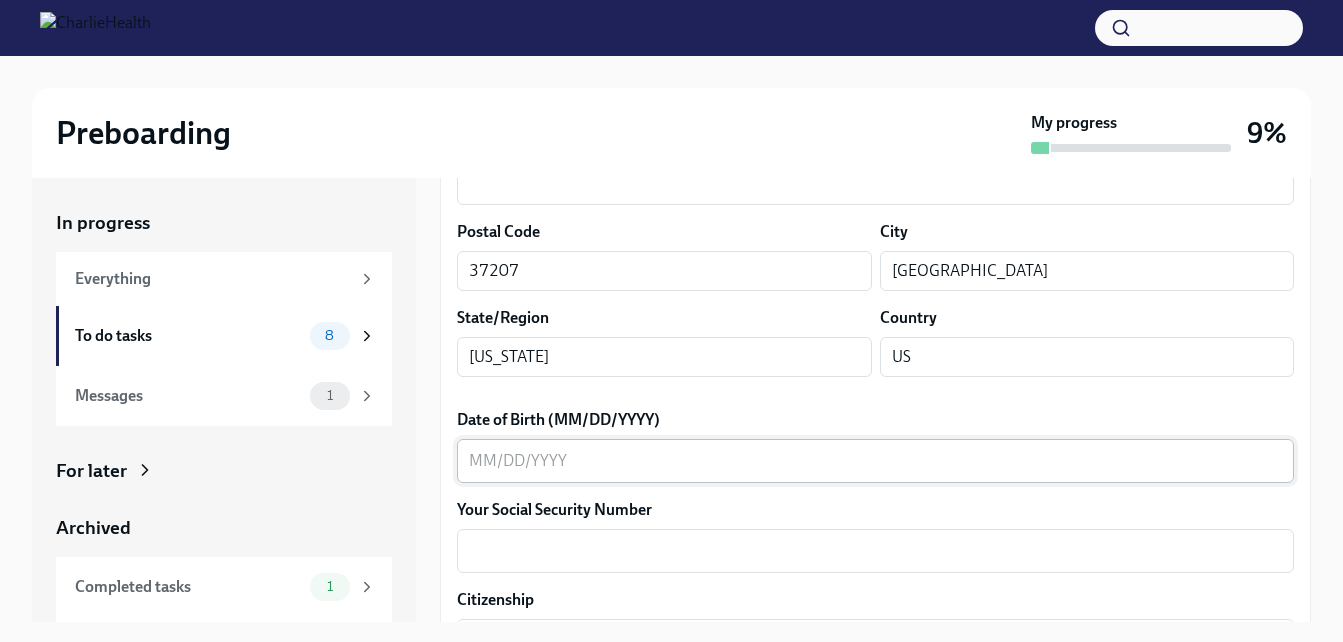 click on "x ​" at bounding box center [875, 461] 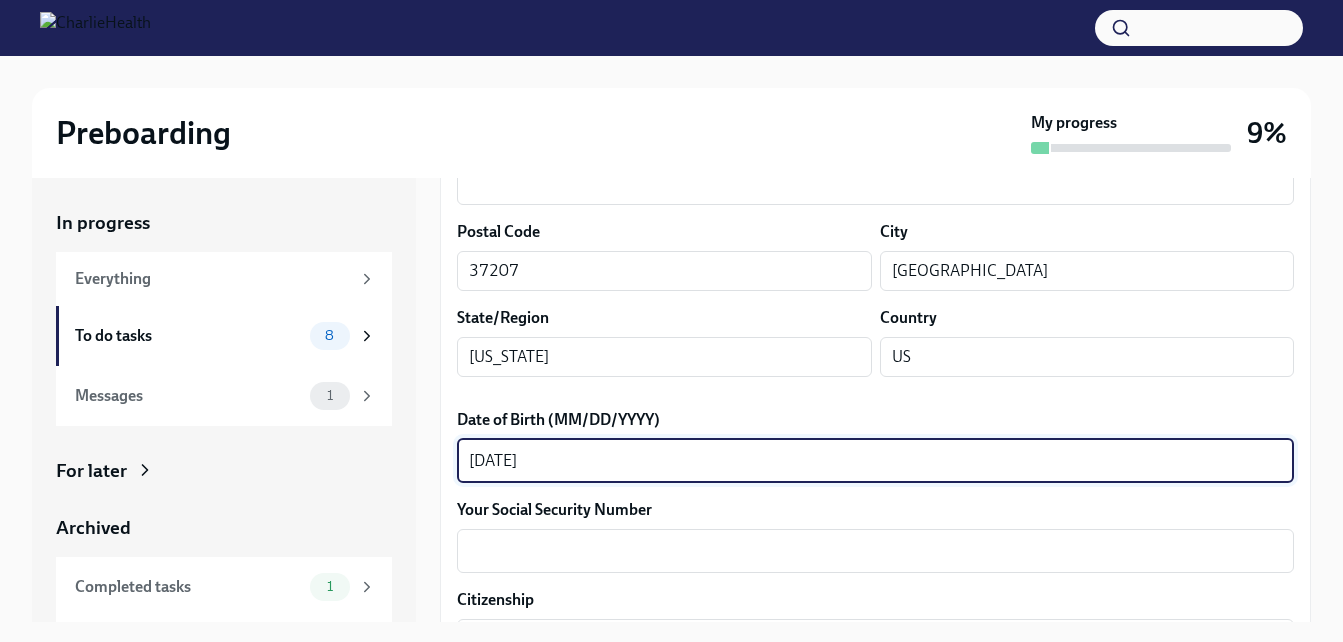 type on "[DATE]" 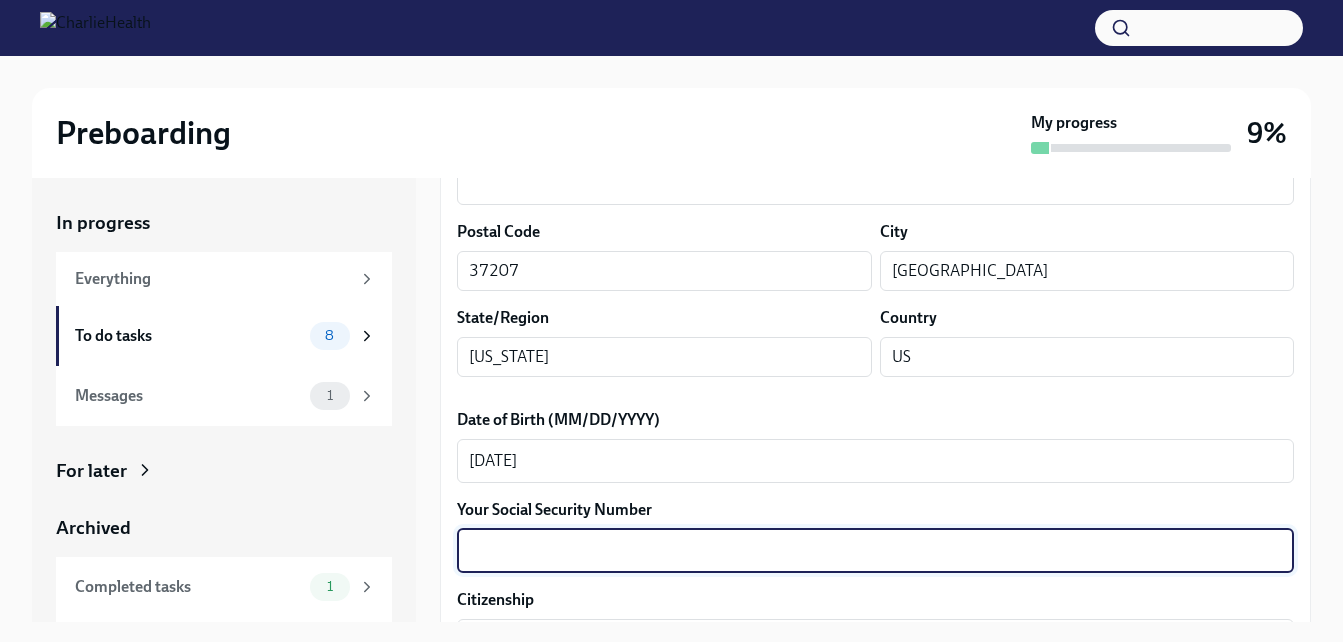 click on "Your Social Security Number" at bounding box center (875, 551) 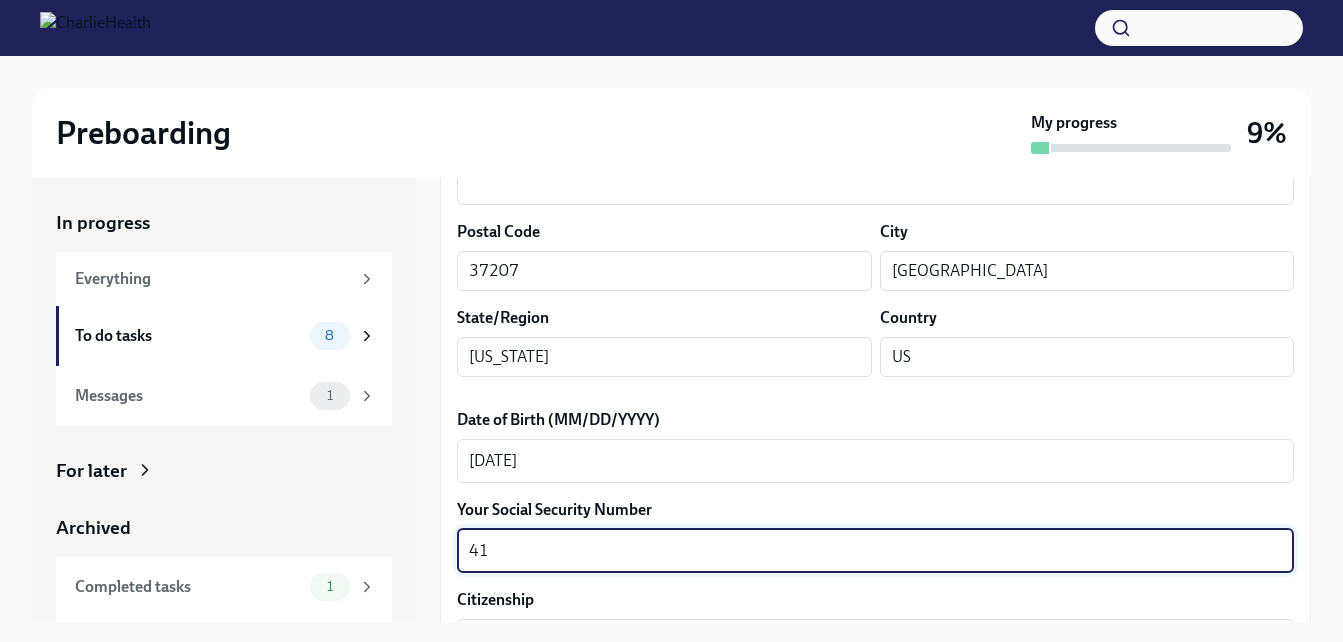 type on "4" 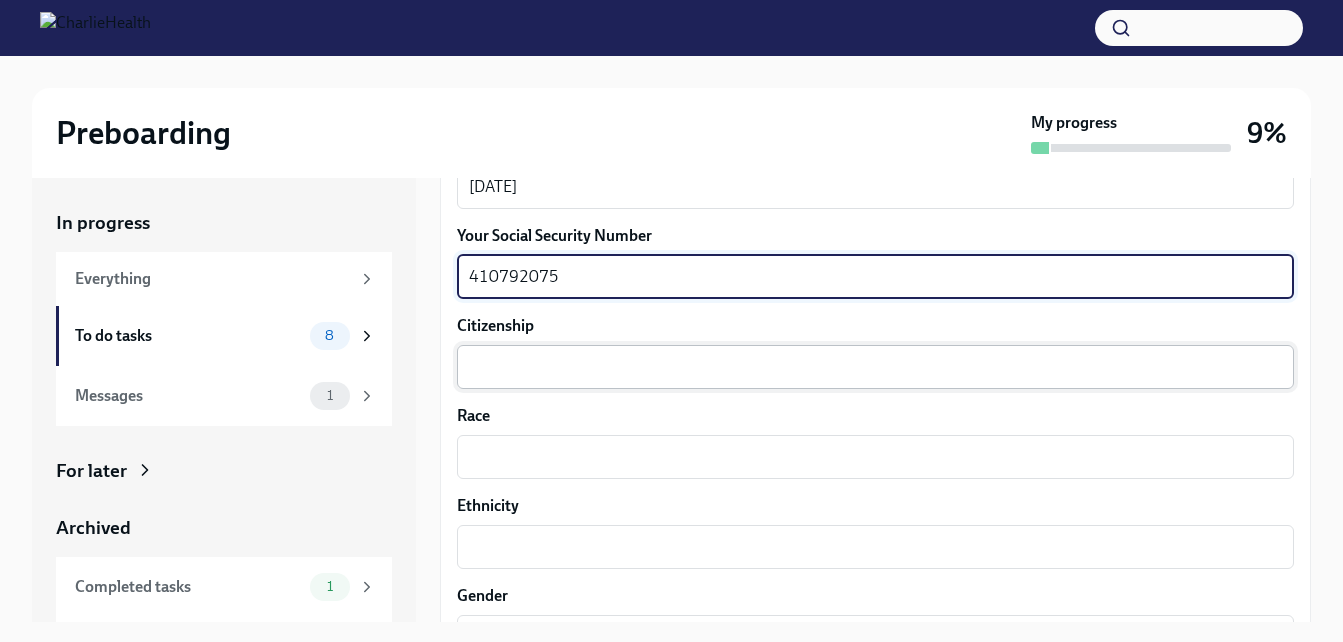 scroll, scrollTop: 997, scrollLeft: 0, axis: vertical 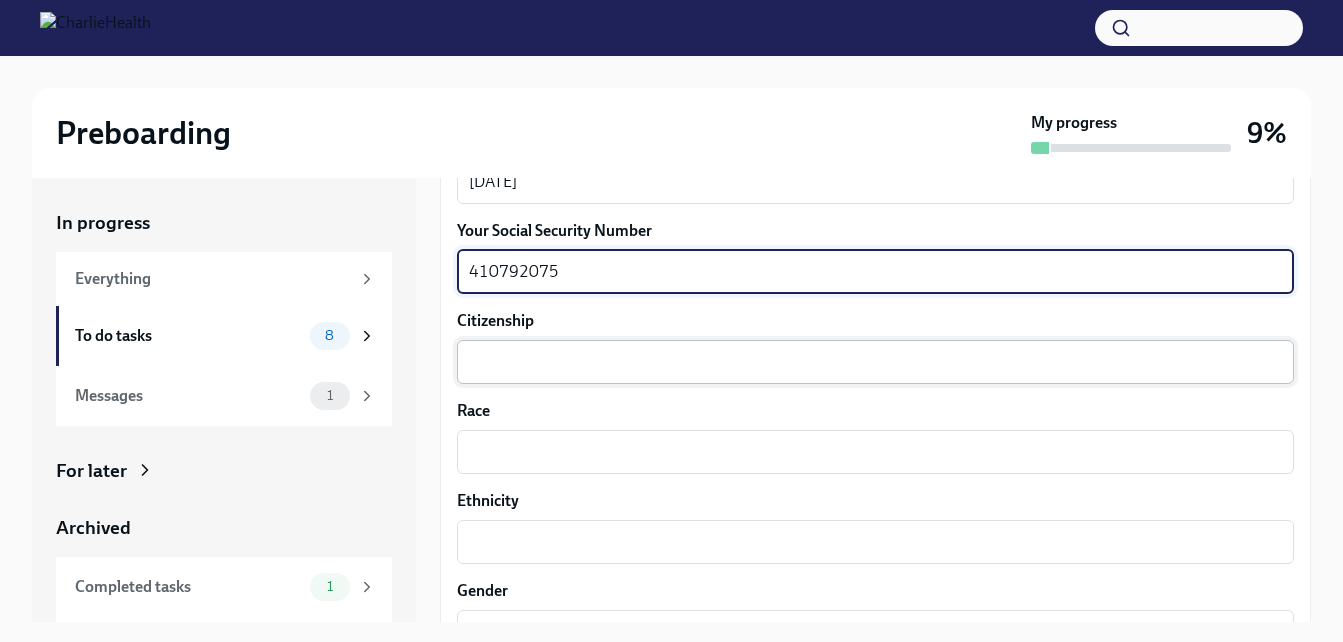 type on "410792075" 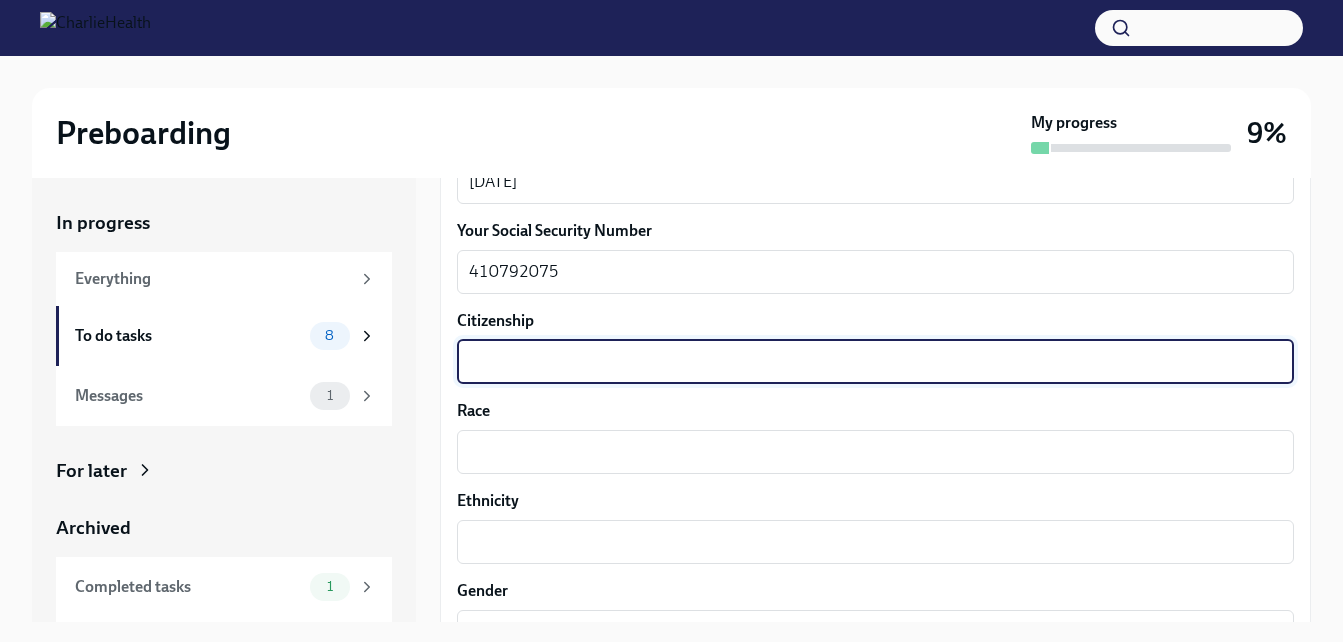 click on "Citizenship" at bounding box center (875, 362) 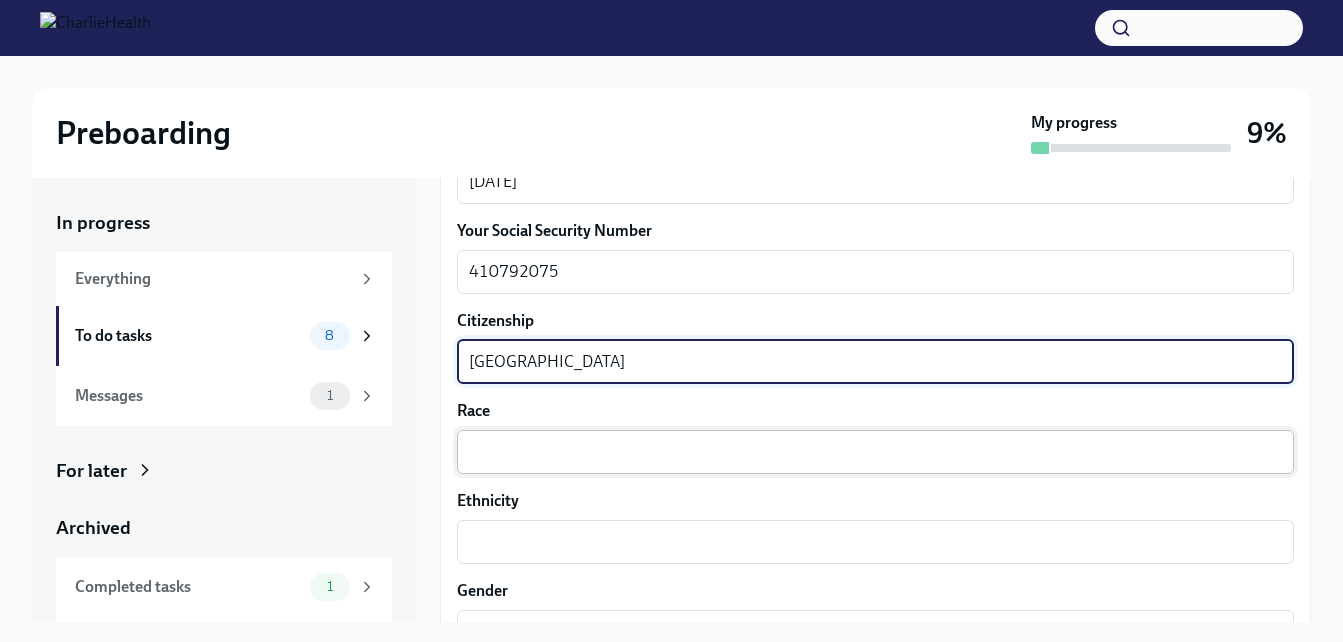 type on "[GEOGRAPHIC_DATA]" 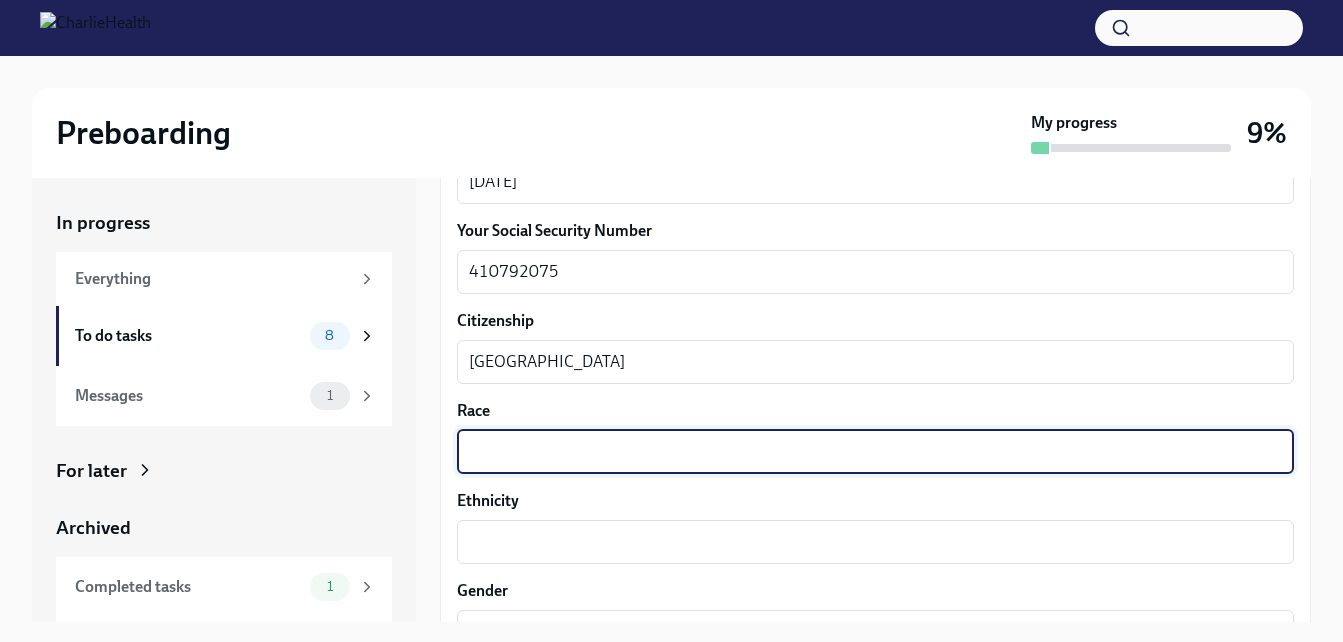 click on "Race" at bounding box center [875, 452] 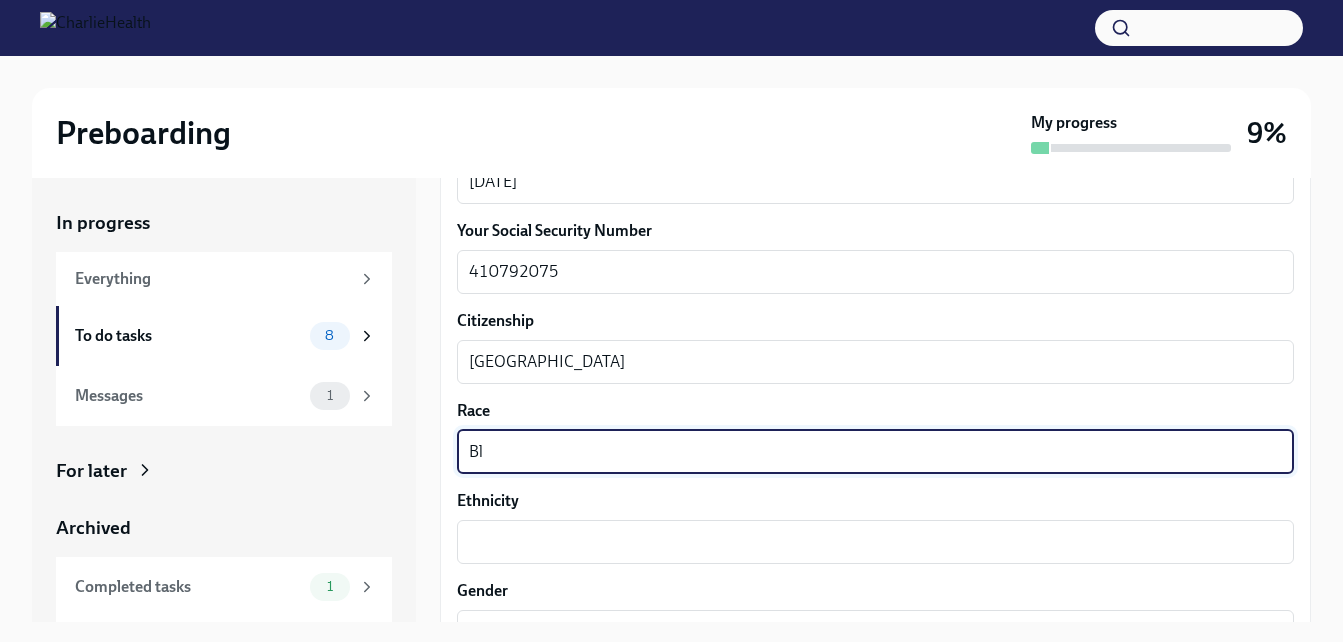 type on "B" 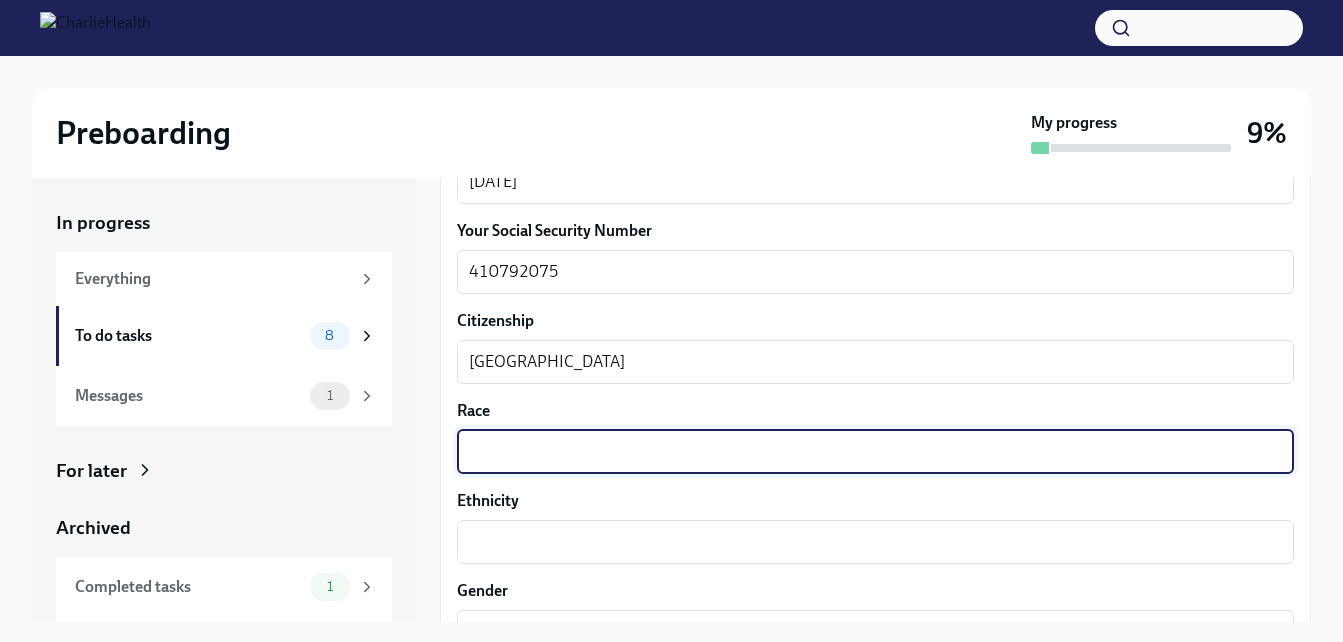 type on "B" 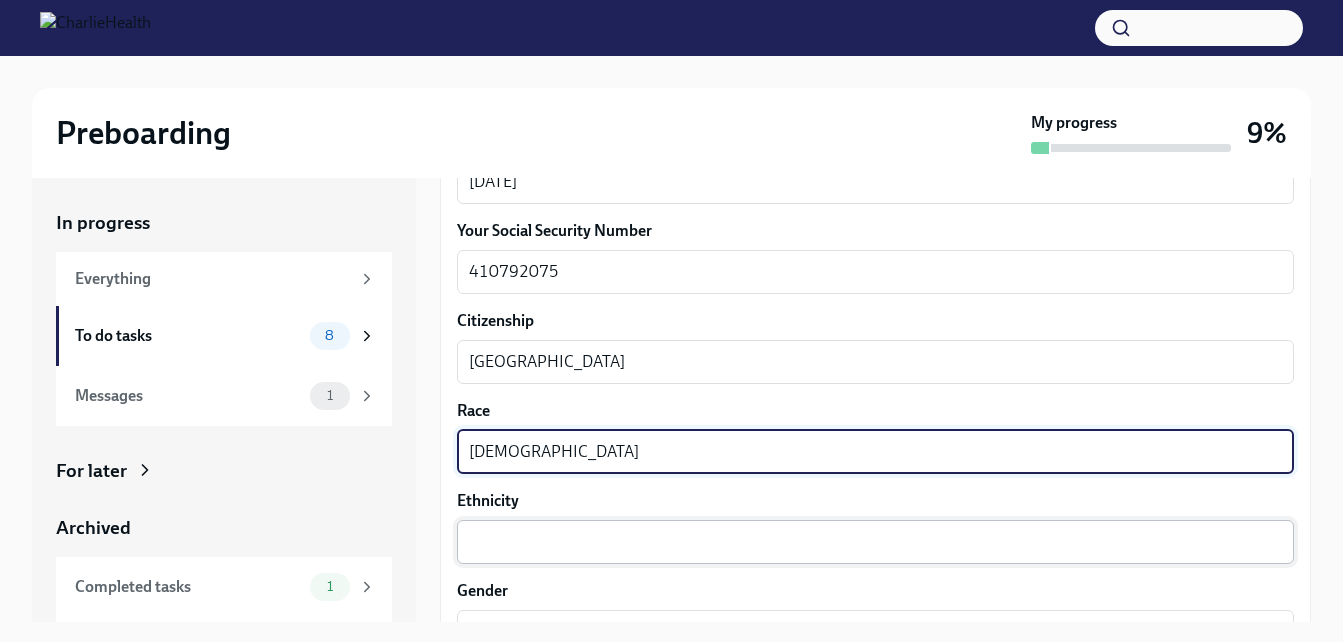 type on "[DEMOGRAPHIC_DATA]" 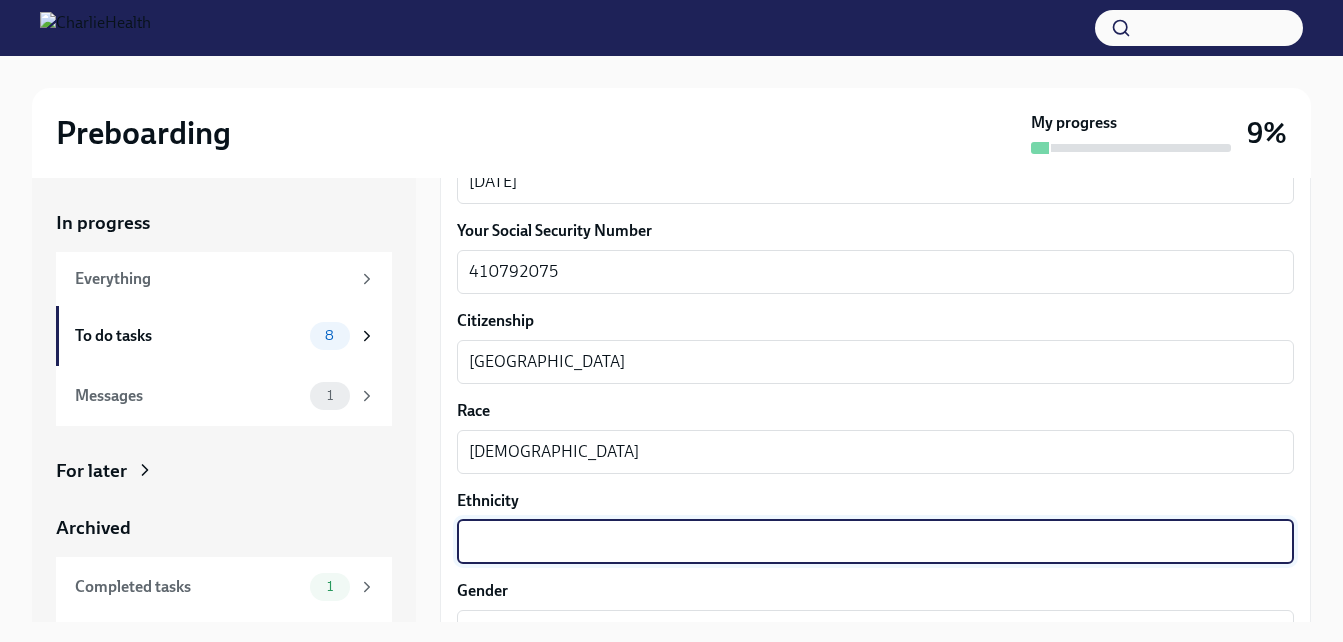 click on "Ethnicity" at bounding box center (875, 542) 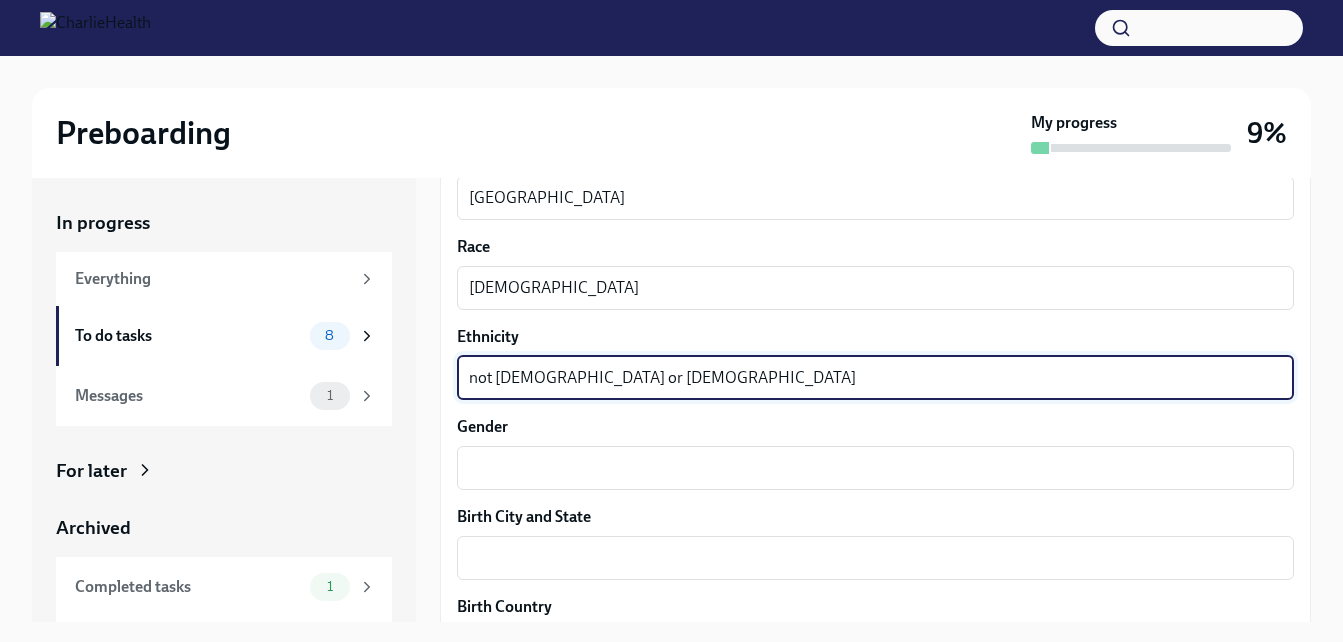 scroll, scrollTop: 1203, scrollLeft: 0, axis: vertical 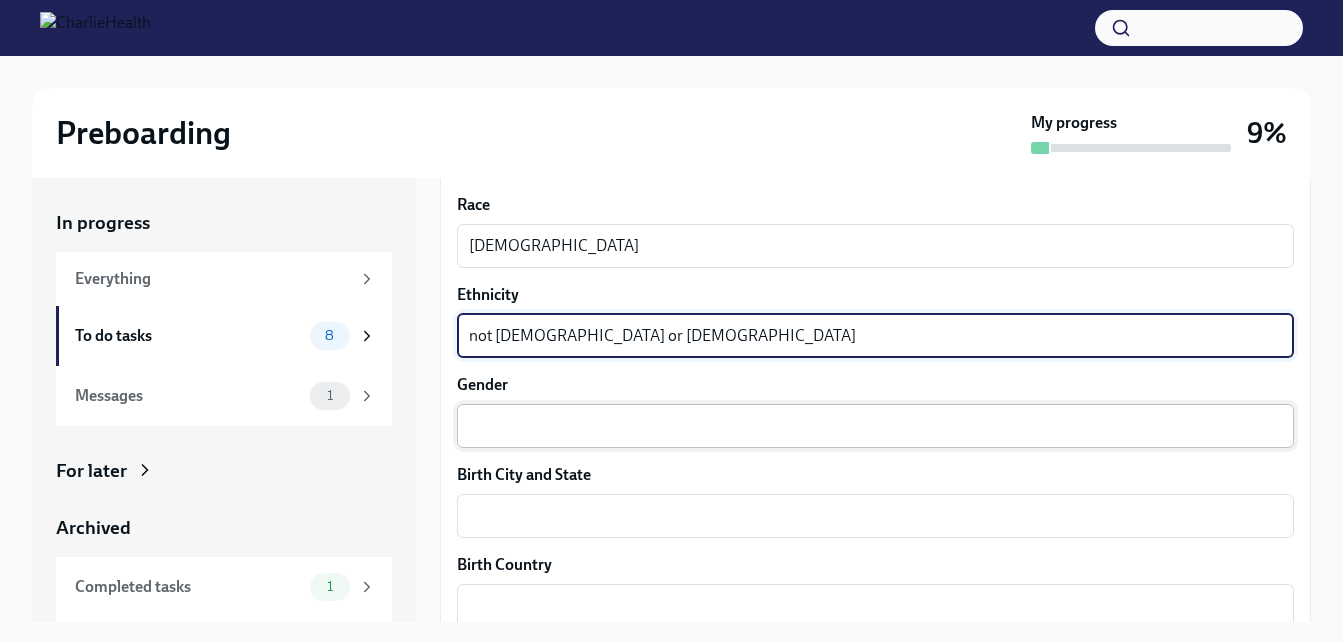 type on "not [DEMOGRAPHIC_DATA] or [DEMOGRAPHIC_DATA]" 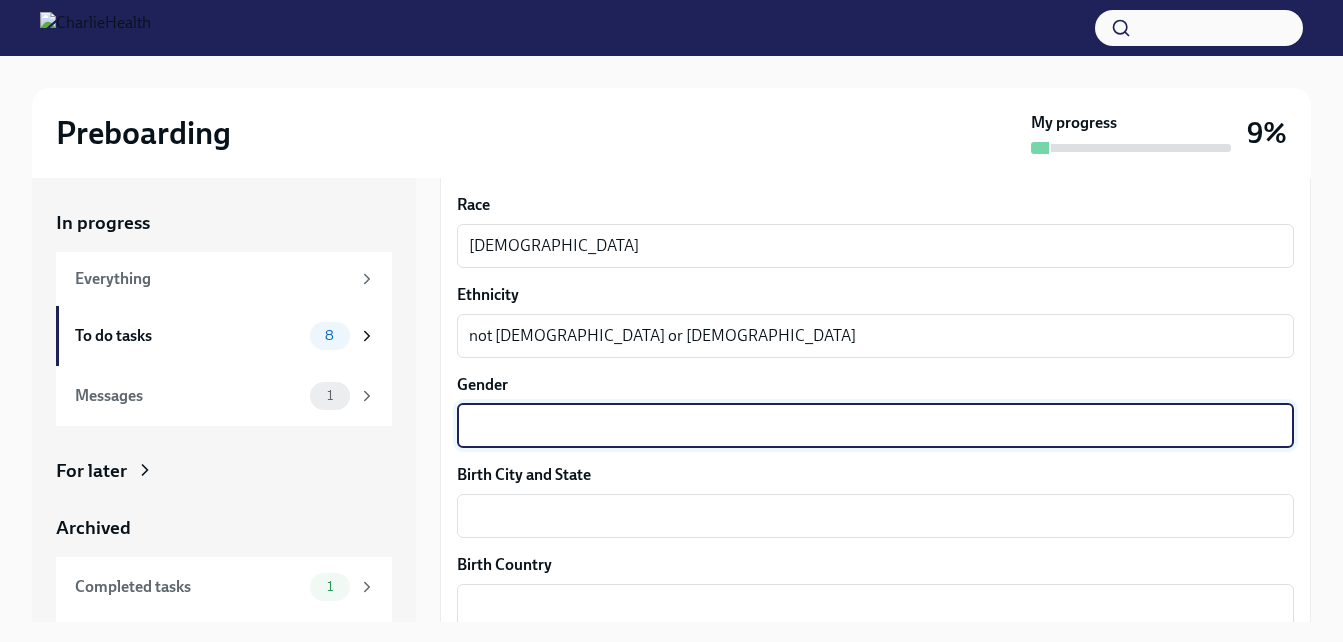 click on "Gender" at bounding box center (875, 426) 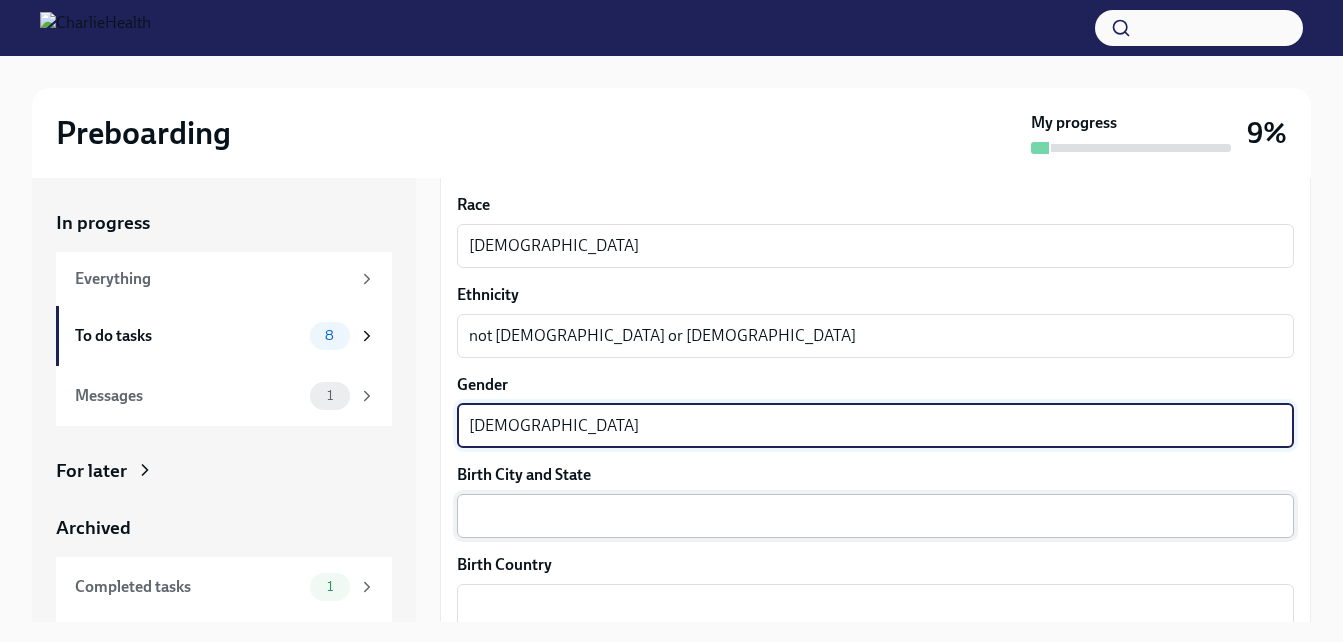type on "[DEMOGRAPHIC_DATA]" 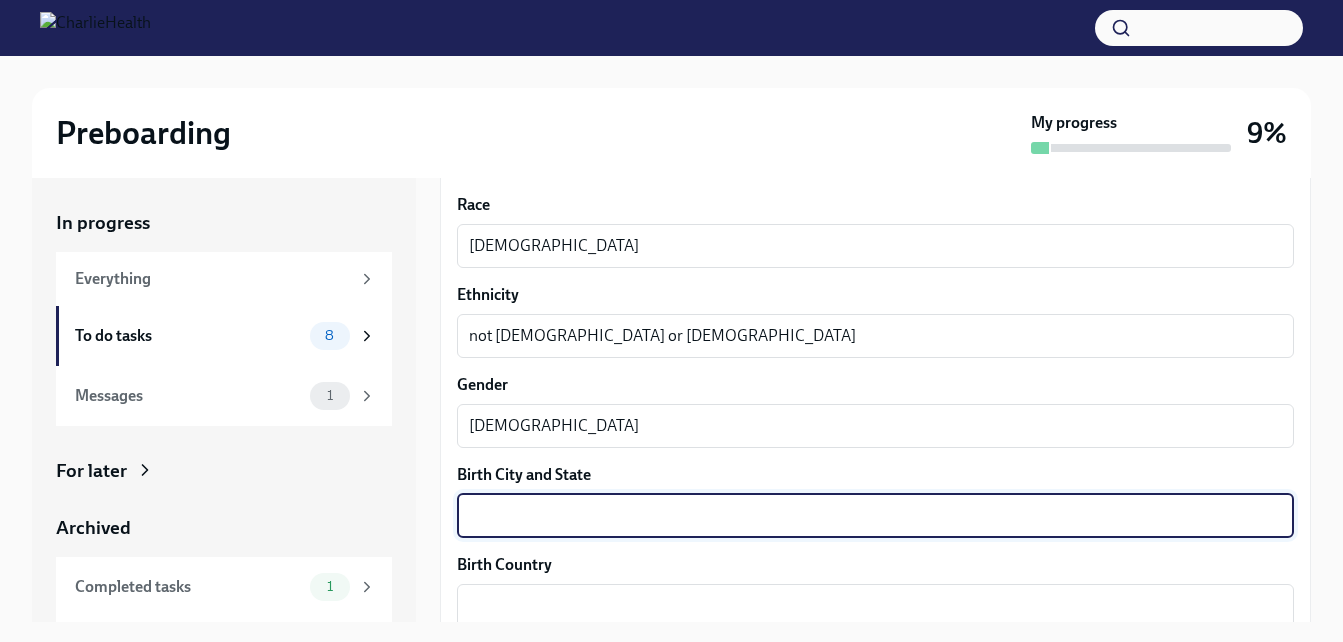 click on "Birth City and State" at bounding box center [875, 516] 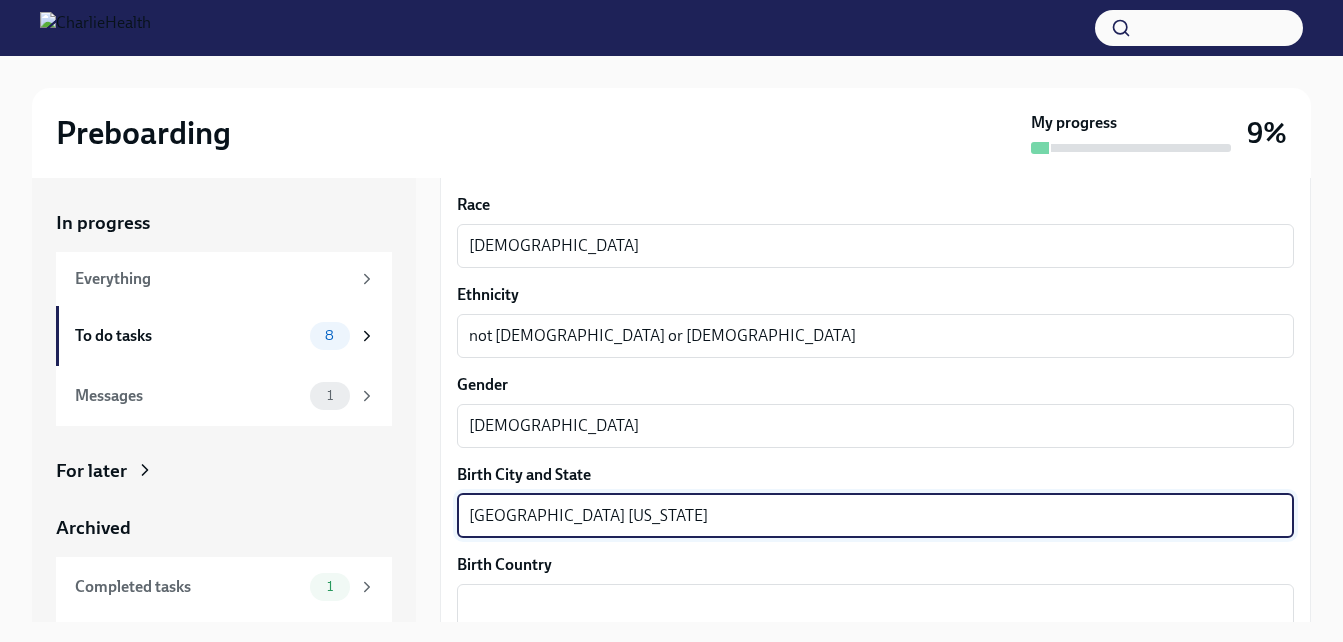 type on "[GEOGRAPHIC_DATA] [US_STATE]" 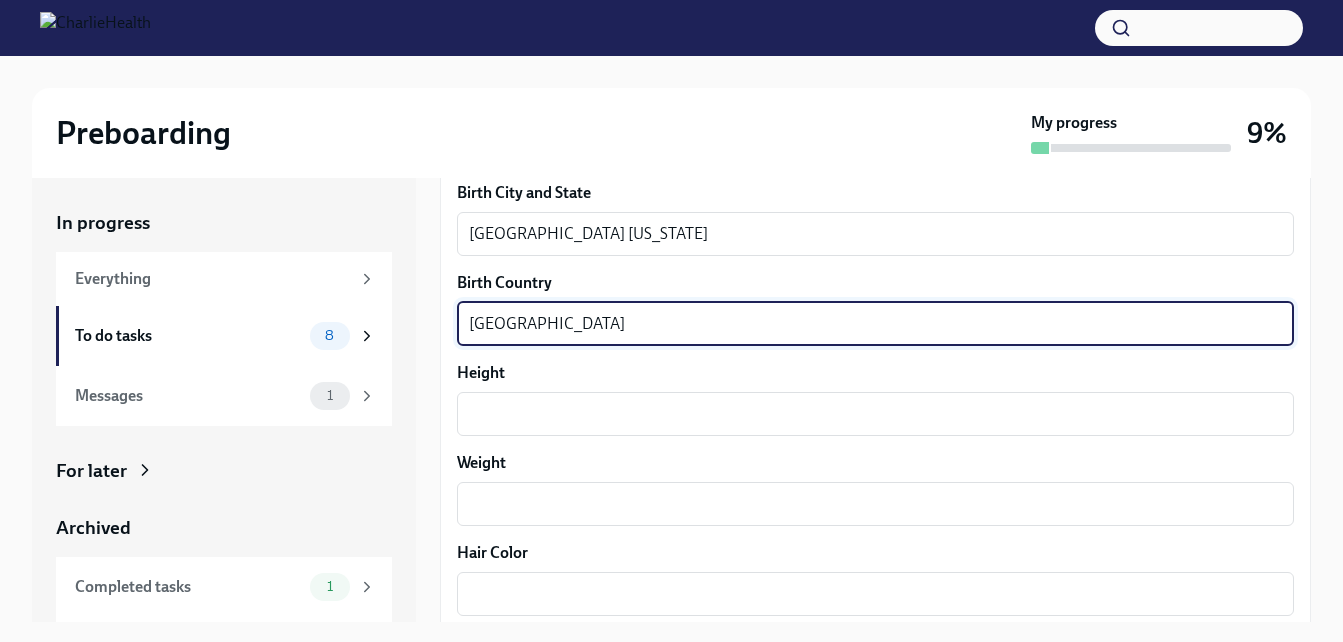 scroll, scrollTop: 1491, scrollLeft: 0, axis: vertical 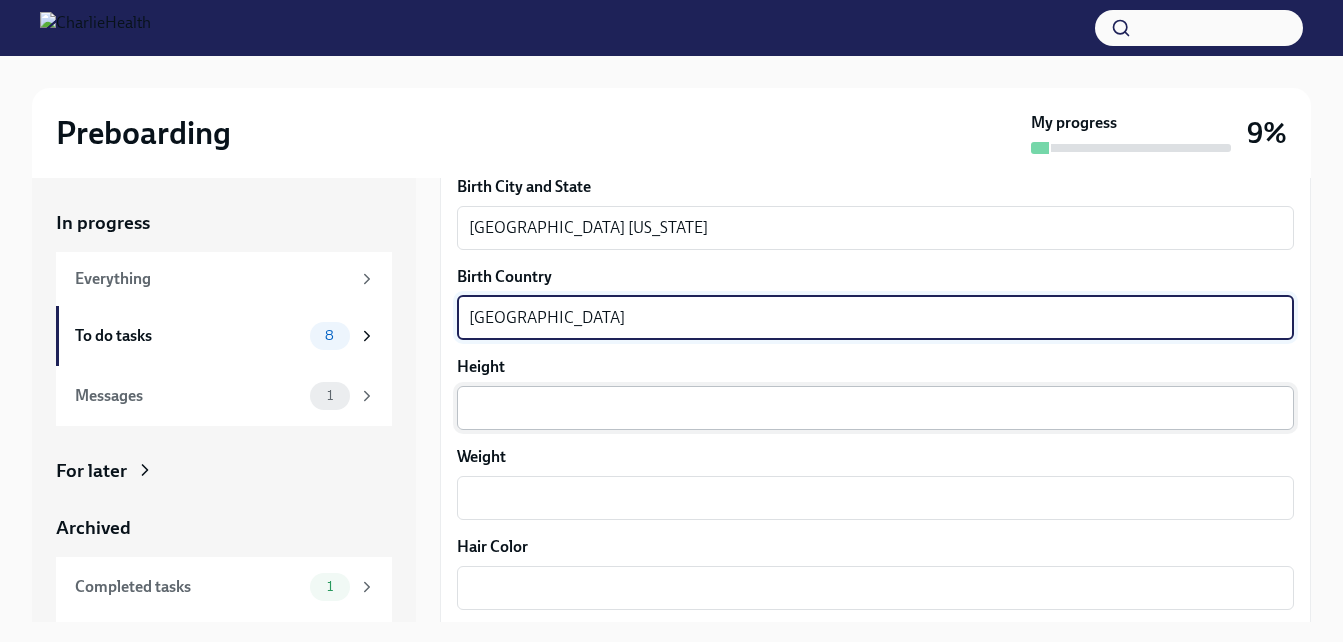 type on "[GEOGRAPHIC_DATA]" 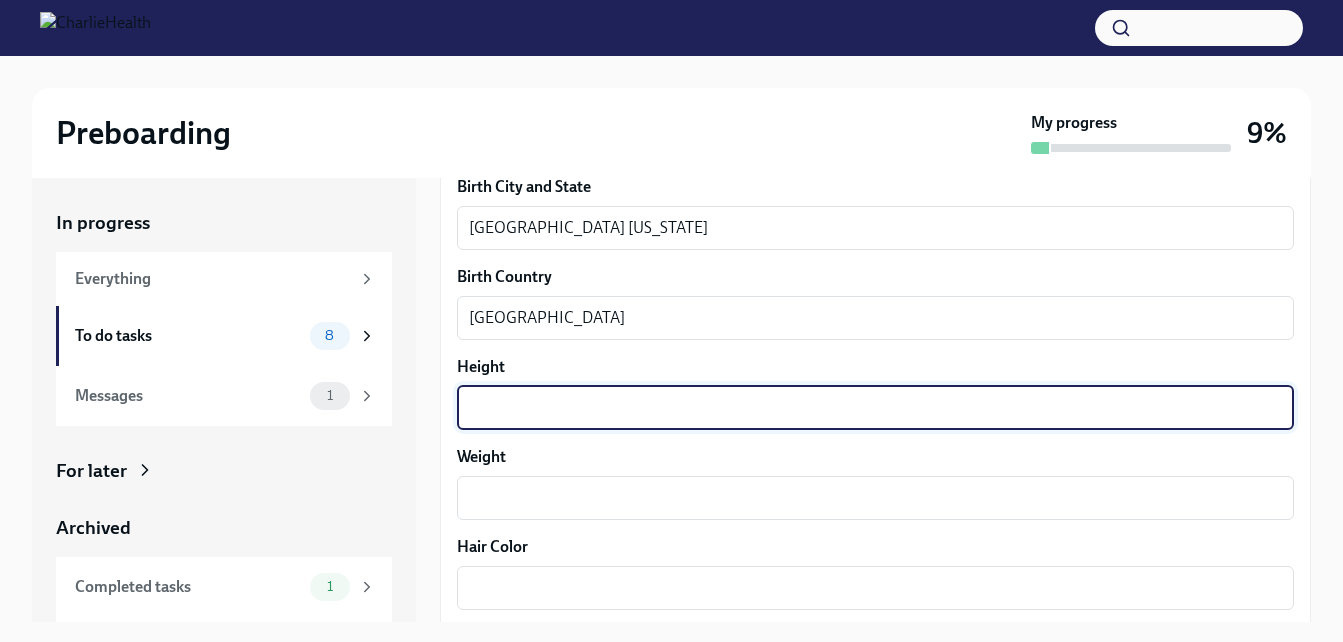click on "Height" at bounding box center [875, 408] 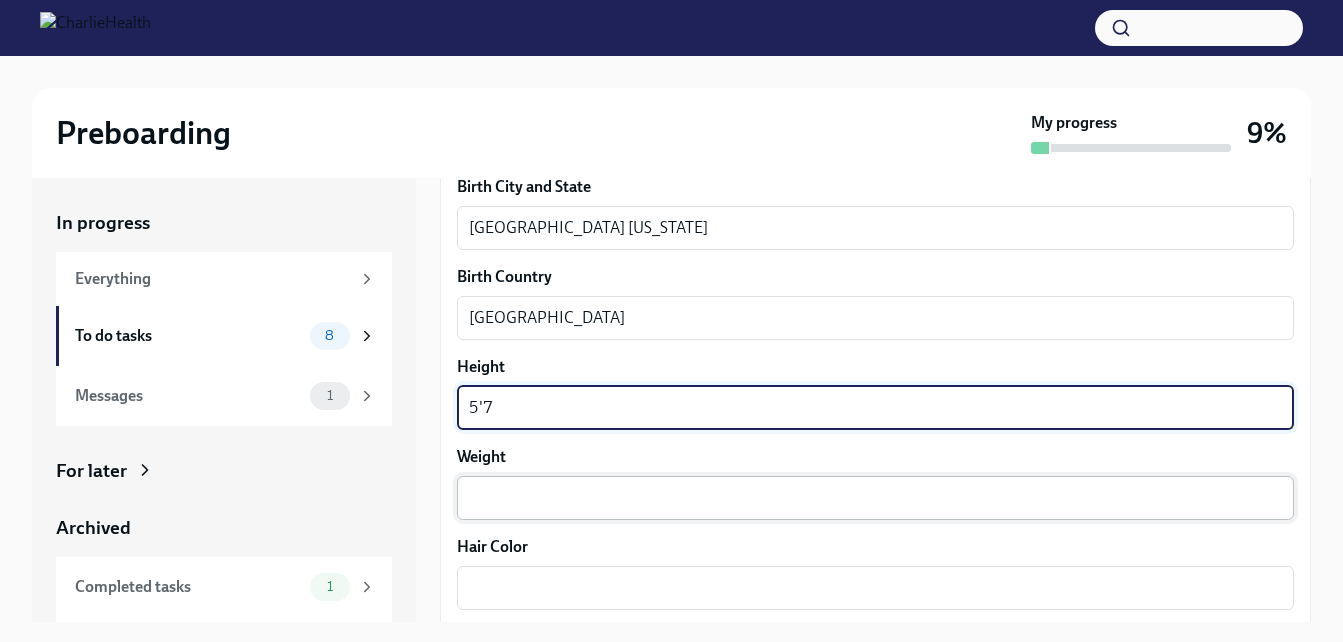 type on "5'7" 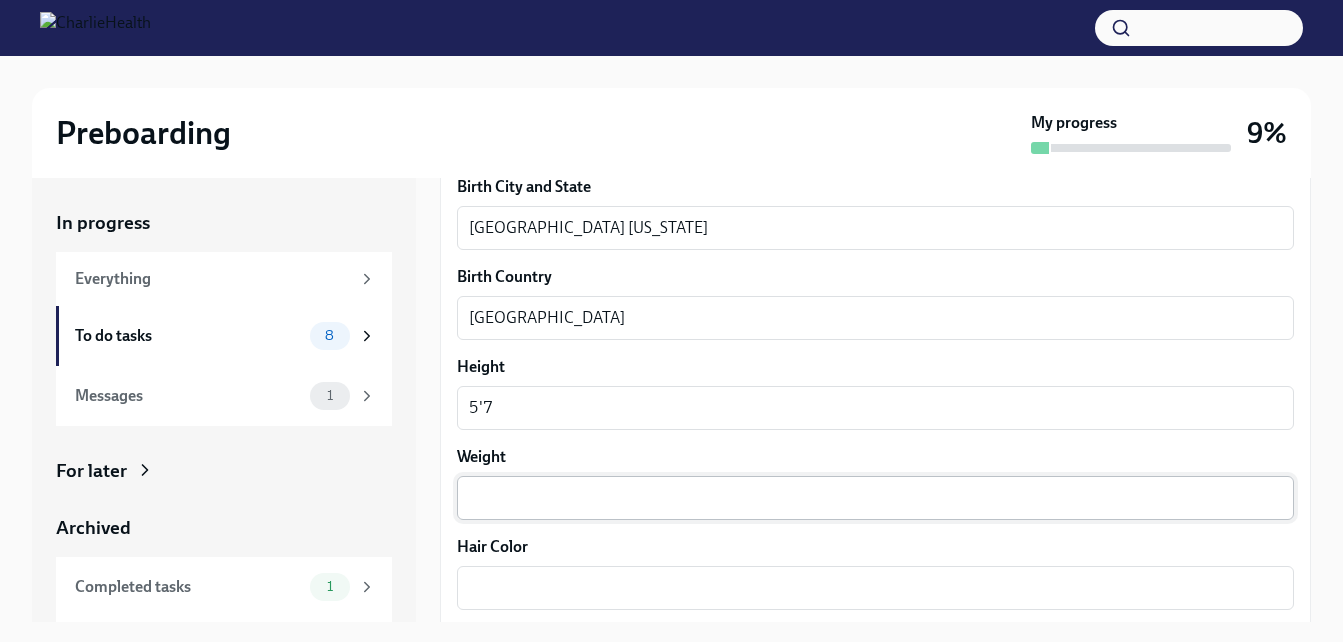 click on "x ​" at bounding box center [875, 498] 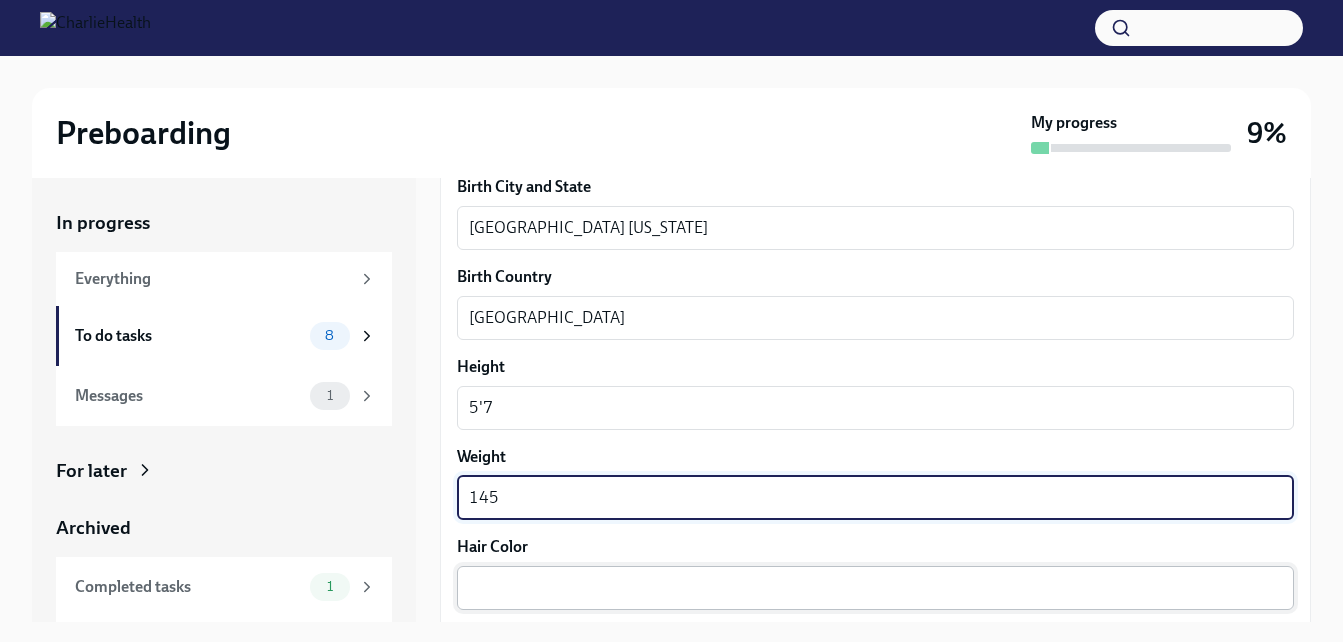 type on "145" 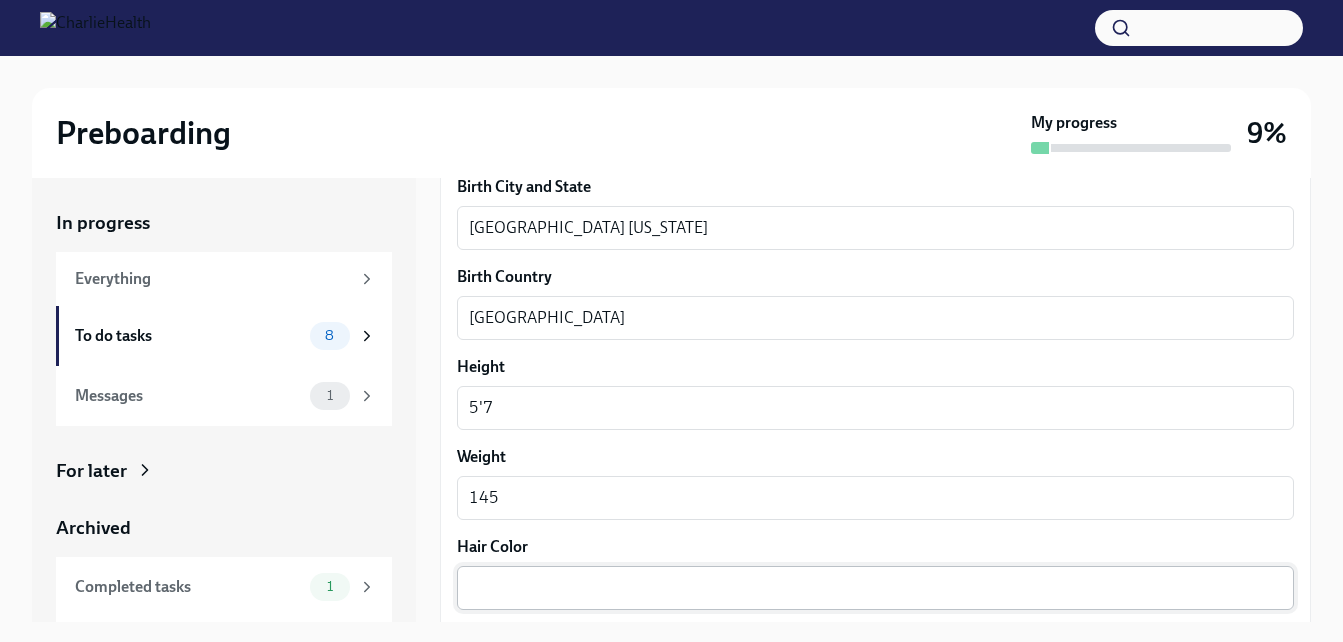 click on "x ​" at bounding box center (875, 588) 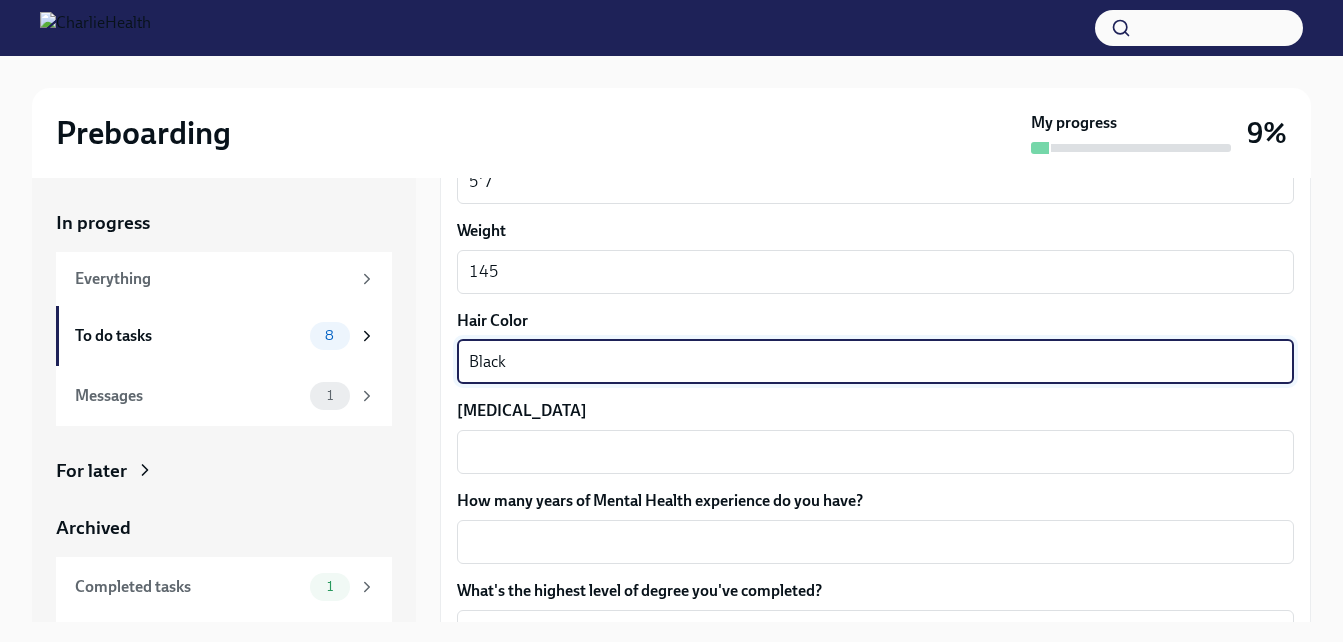 scroll, scrollTop: 1718, scrollLeft: 0, axis: vertical 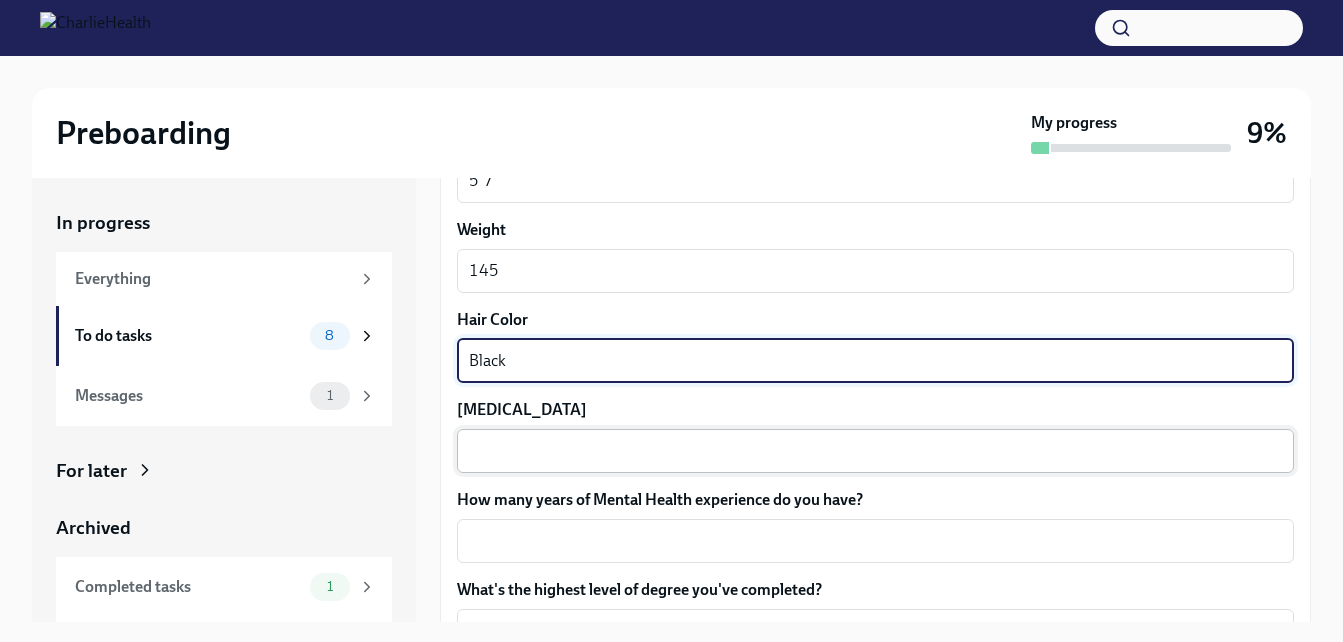type on "Black" 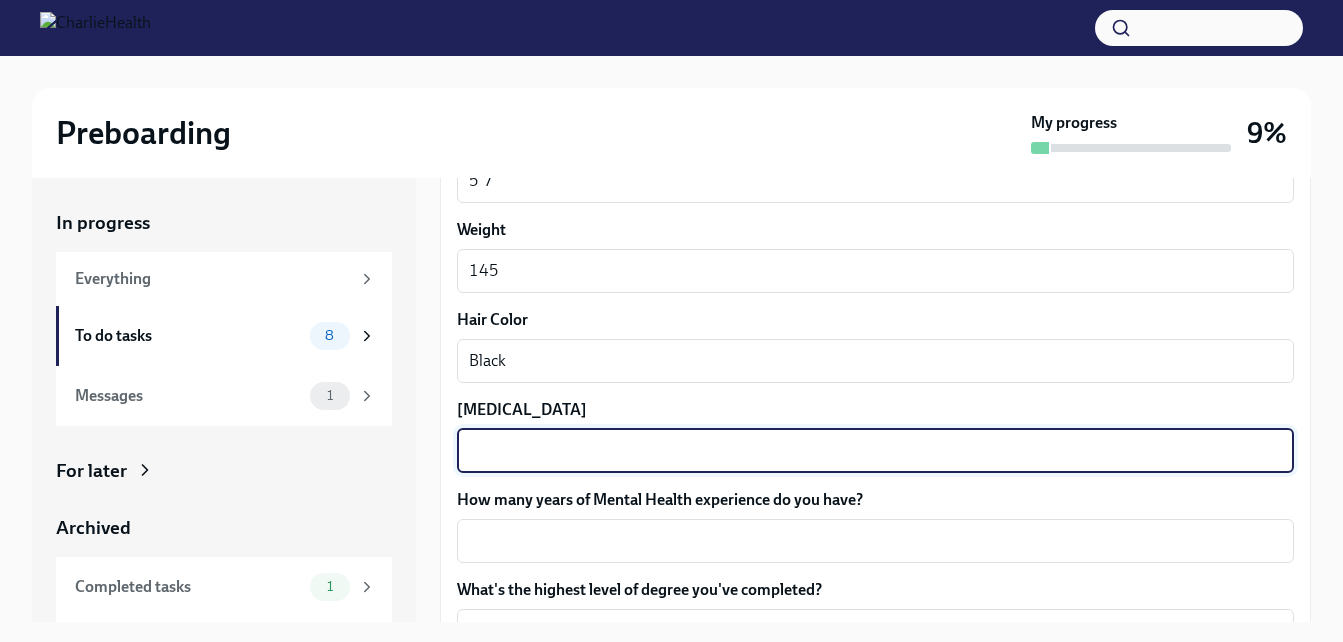 click on "[MEDICAL_DATA]" at bounding box center [875, 451] 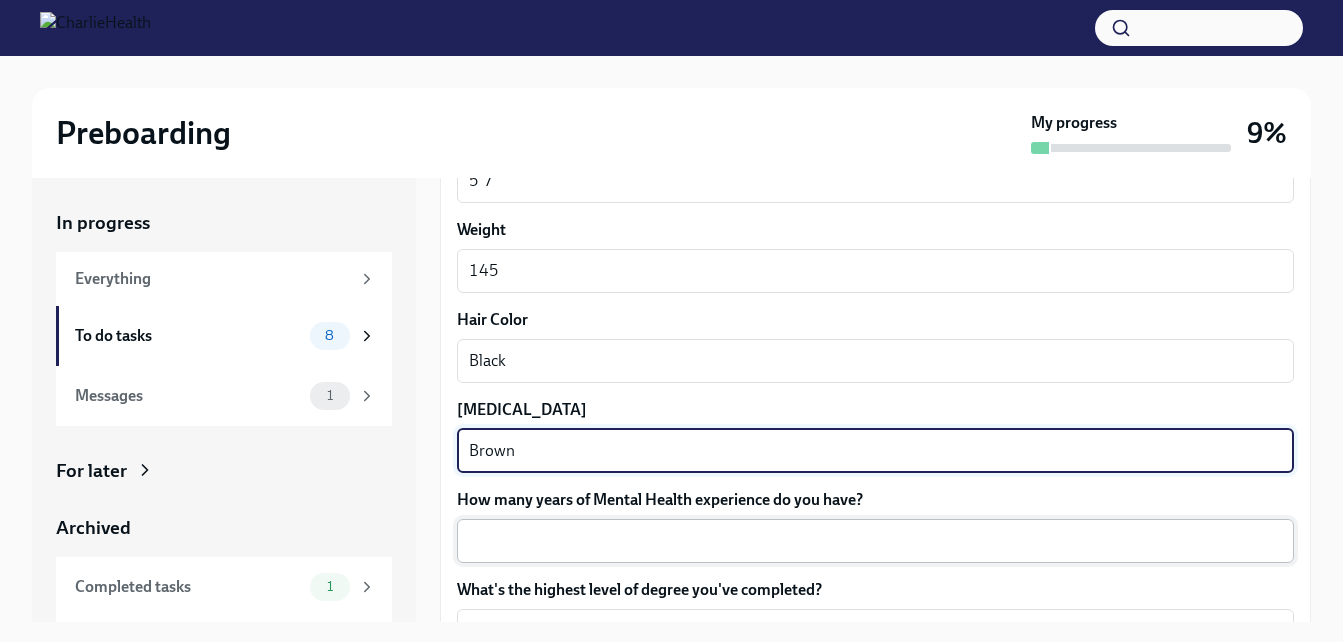 type on "Brown" 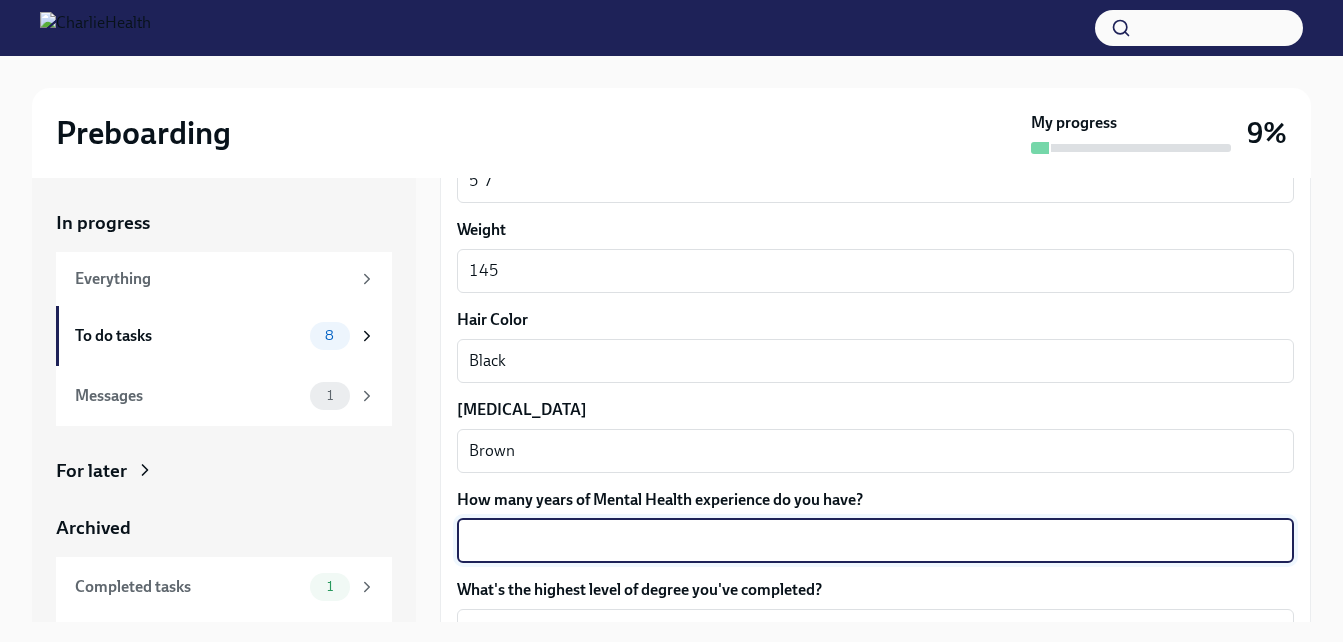 click on "How many years of Mental Health experience do you have?" at bounding box center [875, 541] 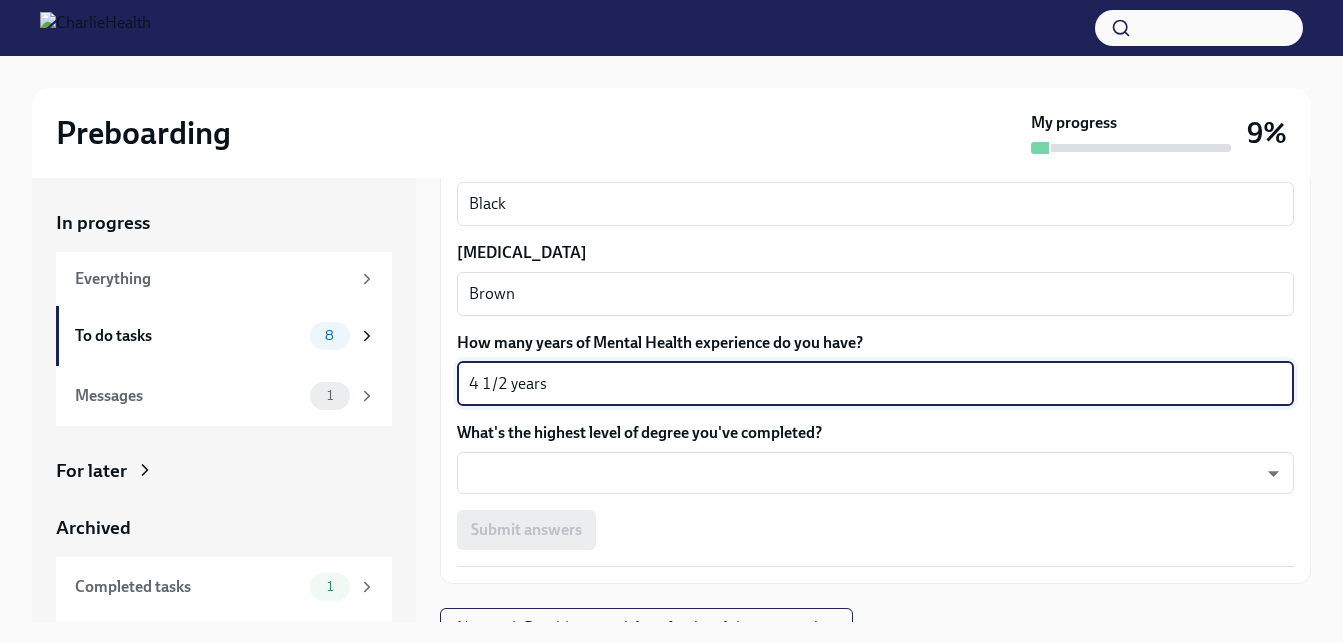scroll, scrollTop: 1876, scrollLeft: 0, axis: vertical 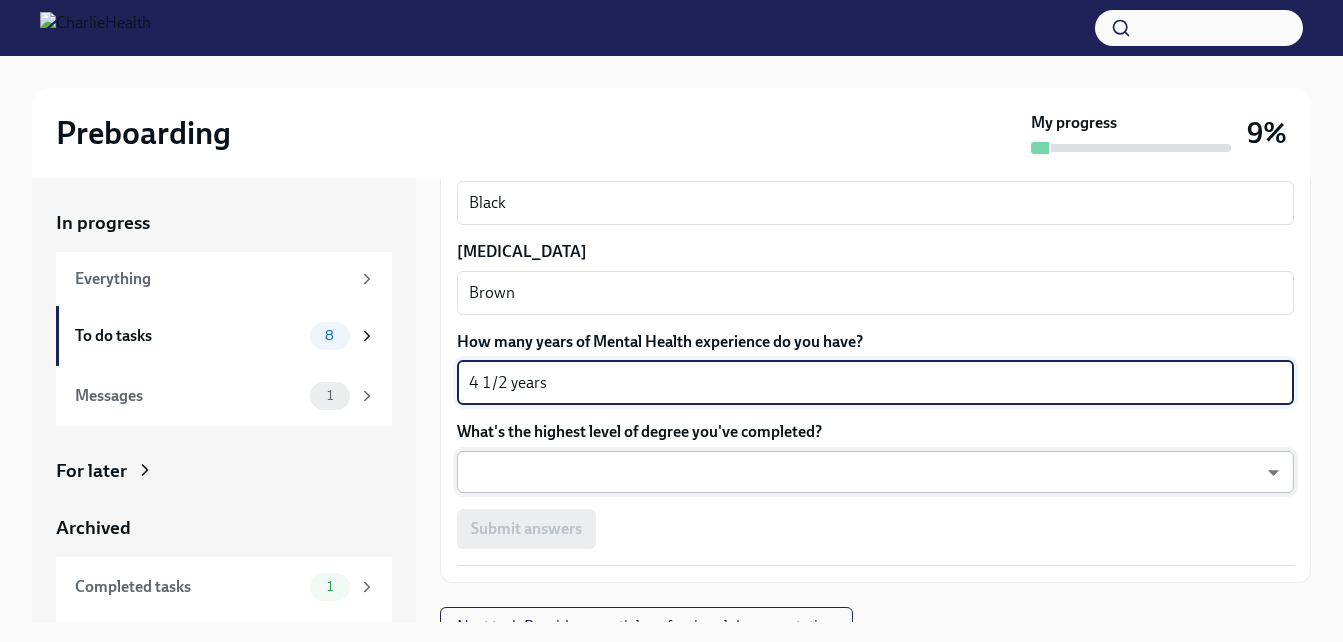 type on "4 1/2 years" 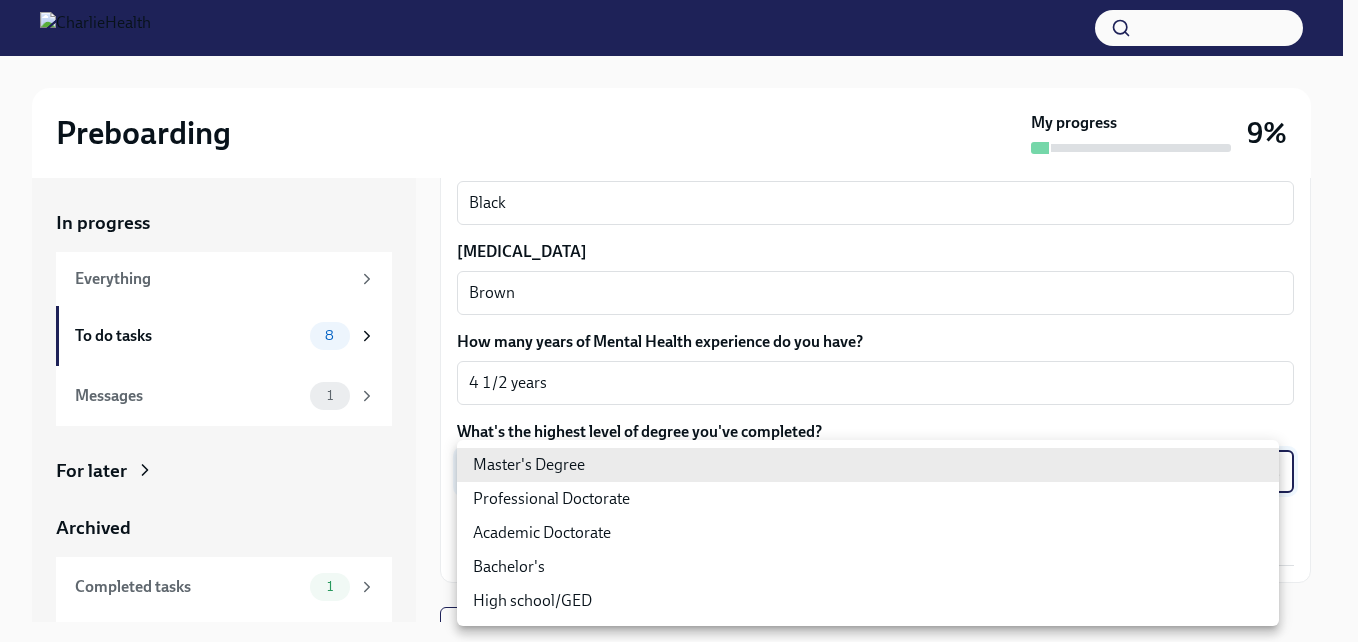 click on "Preboarding My progress 9% In progress Everything To do tasks 8 Messages 1 For later Archived Completed tasks 1 Messages 0 Fill out the onboarding form To Do Due  [DATE] We need some info from you to start setting you up in payroll and other systems.  Please fill out this form ASAP  Please note each field needs to be completed in order for you to submit.
Note : Please fill out this form as accurately as possible. Several states require specific demographic information that we have to input on your behalf. We understand that some of these questions feel personal to answer, and we appreciate your understanding that this is required for compliance clearance. About you Your preferred first name Lia x ​ Your legal last name [PERSON_NAME] x ​ Please provide any previous names/ aliases-put None if N/A N/A x ​ Street Address 1 [STREET_ADDRESS] ​ Street Address 2 ​ Postal Code 37207 ​ City [GEOGRAPHIC_DATA] ​ State/Region [US_STATE] ​ Country US ​ Date of Birth (MM/DD/YYYY) [DEMOGRAPHIC_DATA] x ​ x ​" at bounding box center [679, 339] 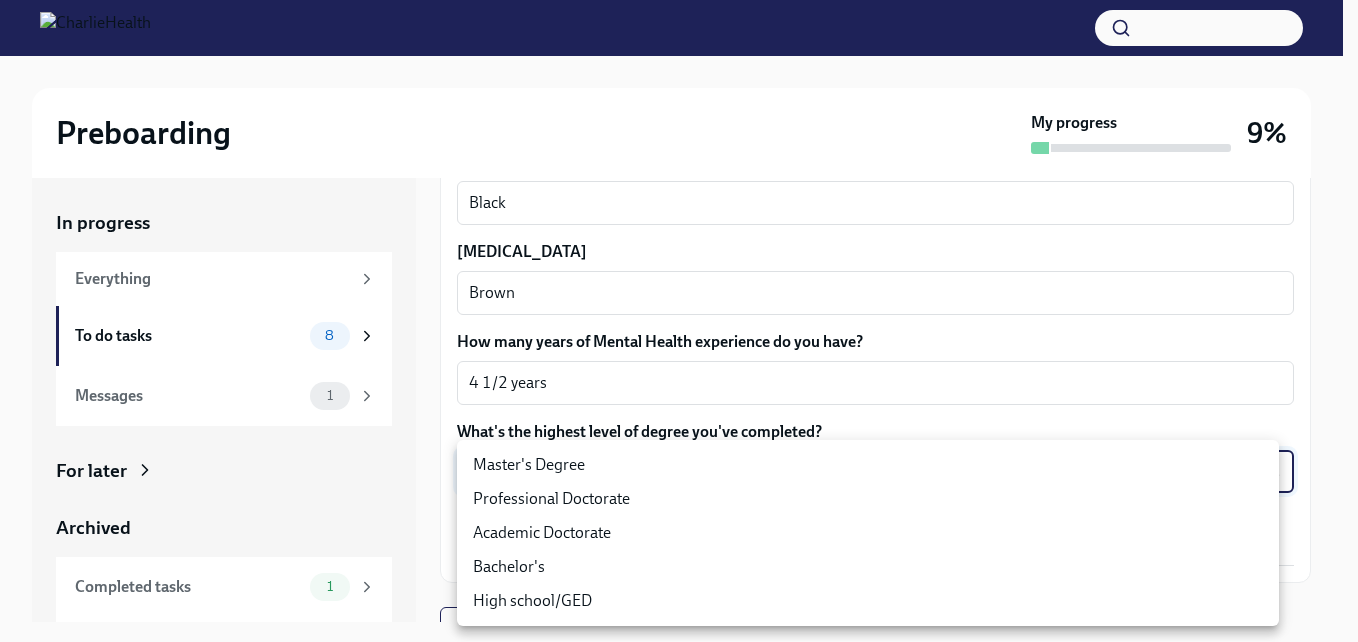 click on "Master's Degree" at bounding box center (868, 465) 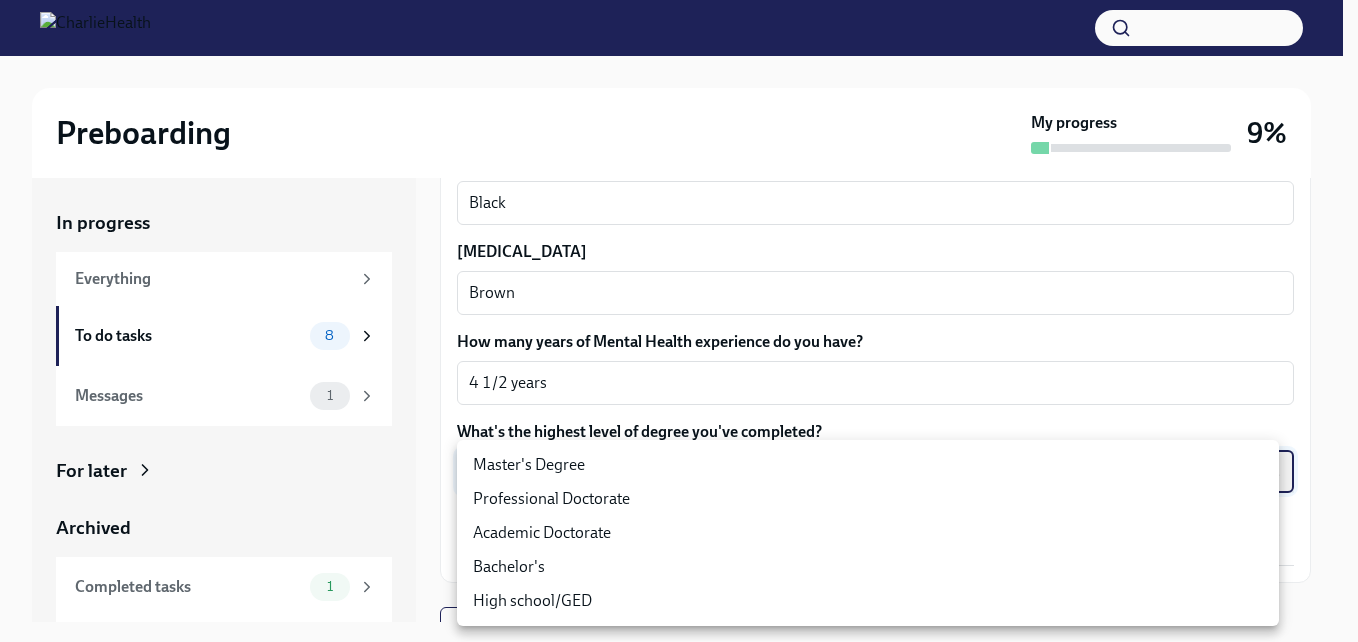 type on "2vBr-ghkD" 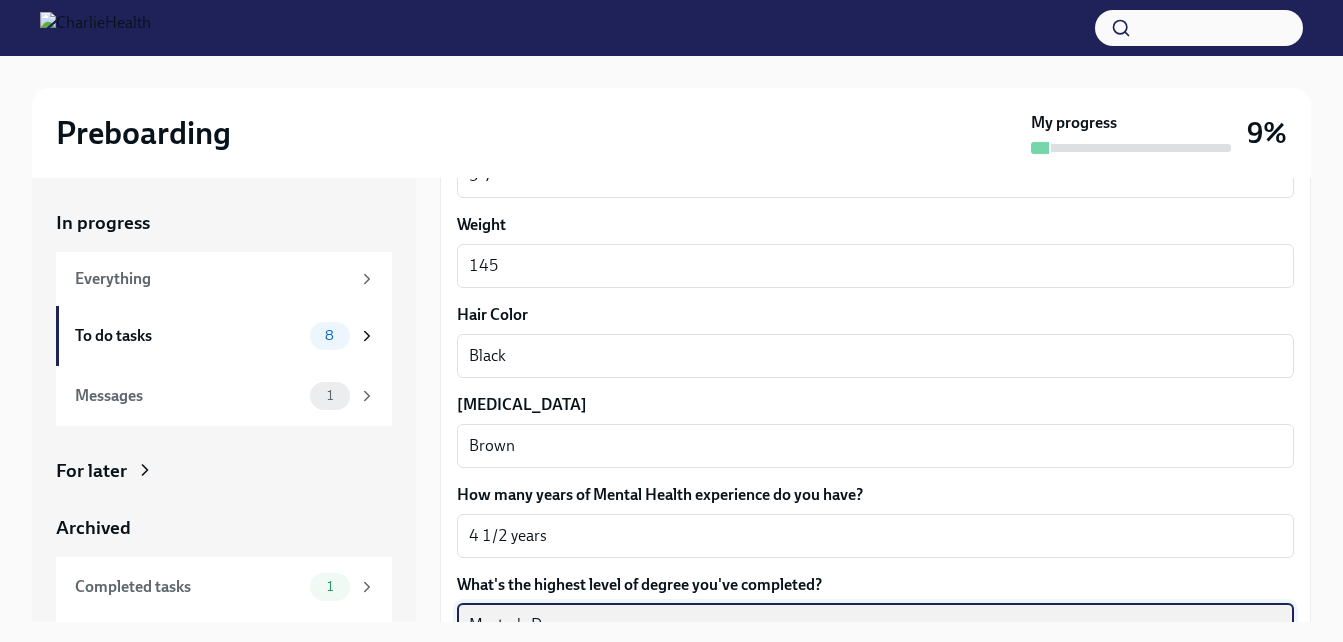 scroll, scrollTop: 1729, scrollLeft: 0, axis: vertical 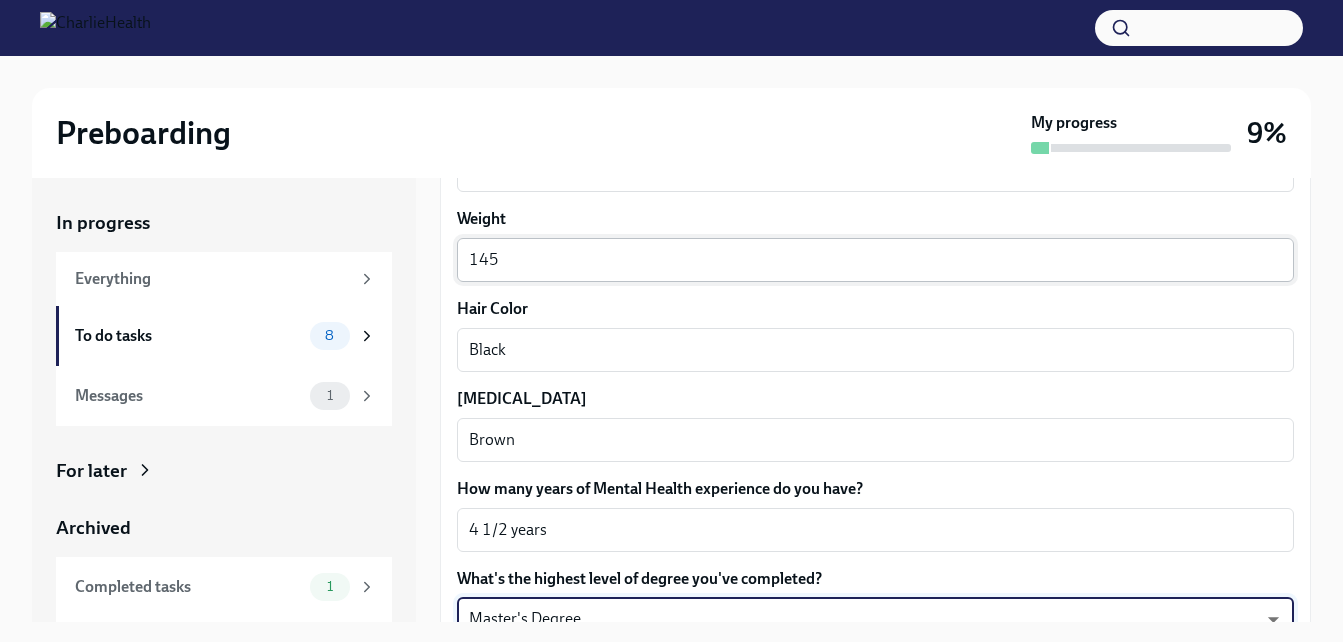 click on "145" at bounding box center (875, 260) 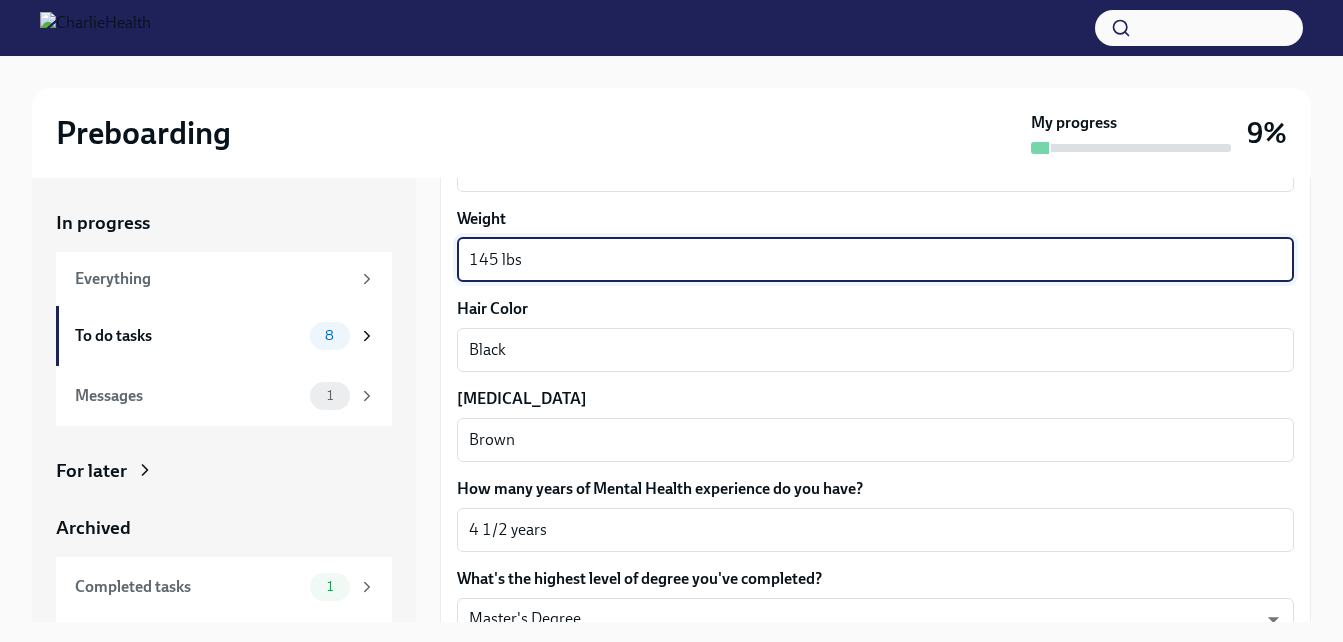 type on "145 lbs" 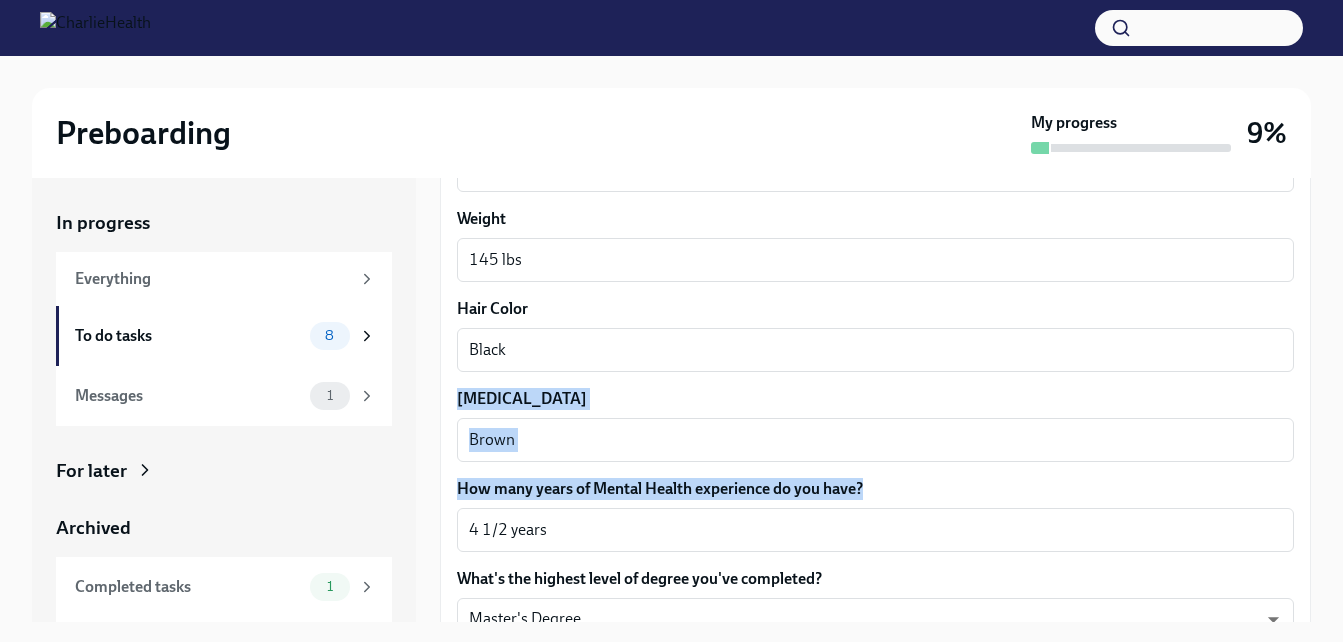 drag, startPoint x: 1286, startPoint y: 494, endPoint x: 1296, endPoint y: 351, distance: 143.34923 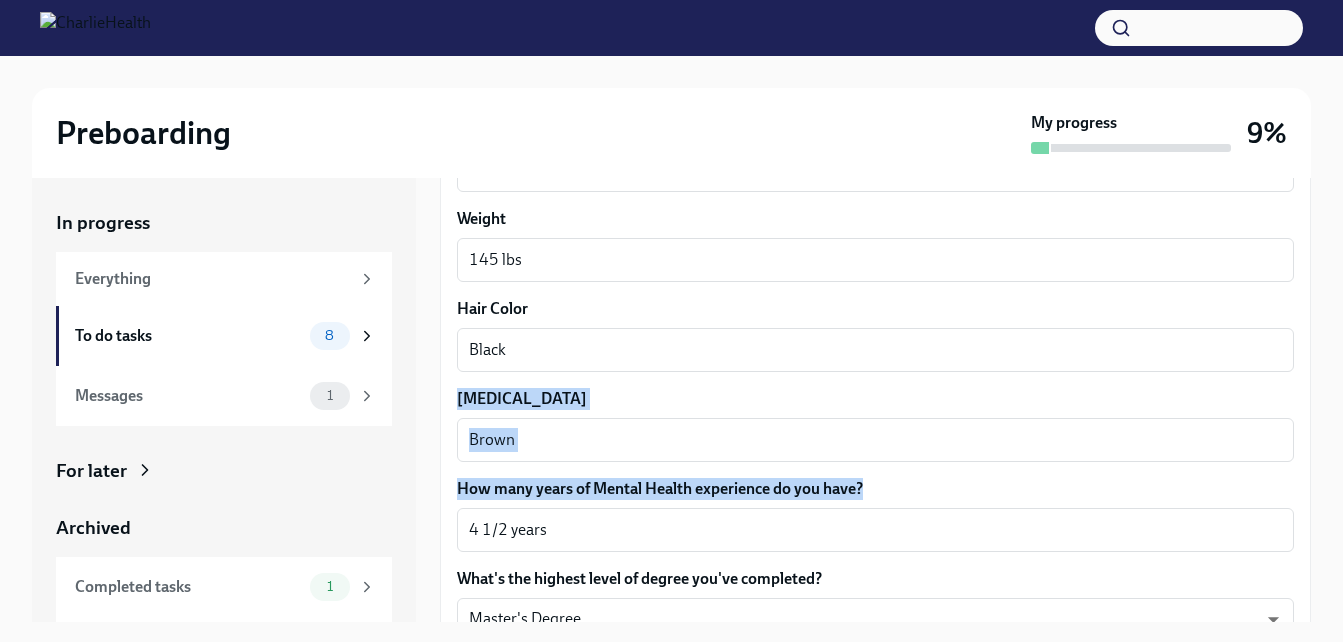 drag, startPoint x: 1296, startPoint y: 351, endPoint x: 1222, endPoint y: 397, distance: 87.13208 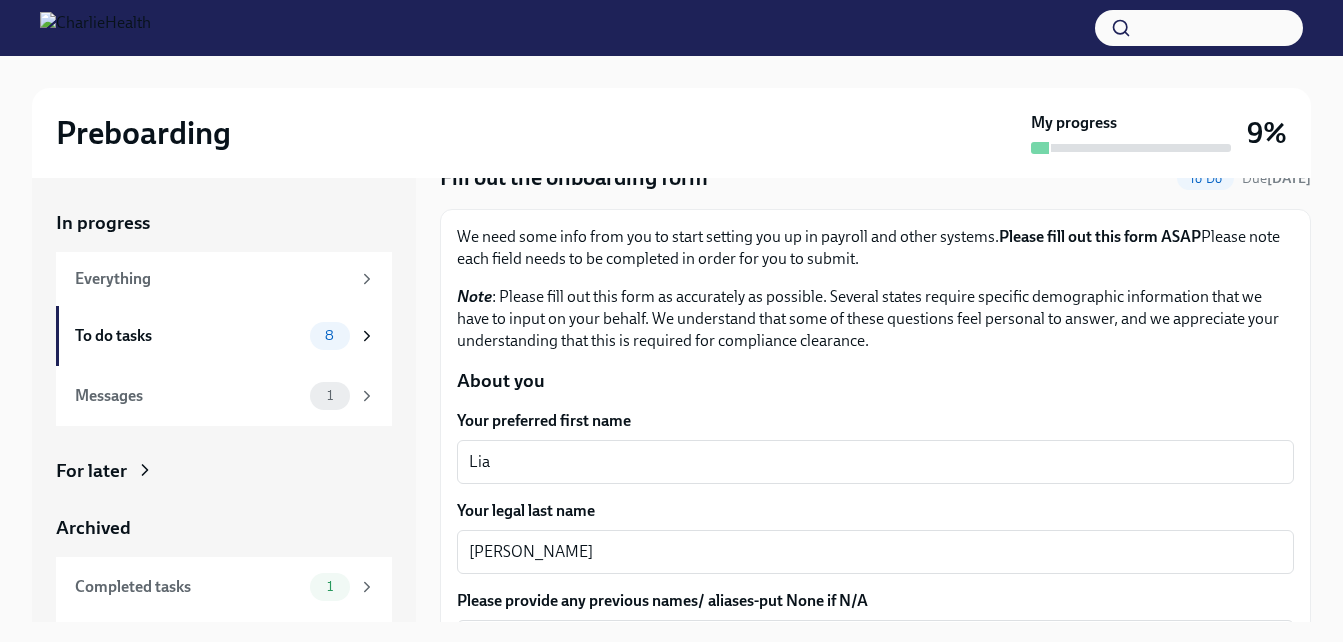 scroll, scrollTop: 89, scrollLeft: 0, axis: vertical 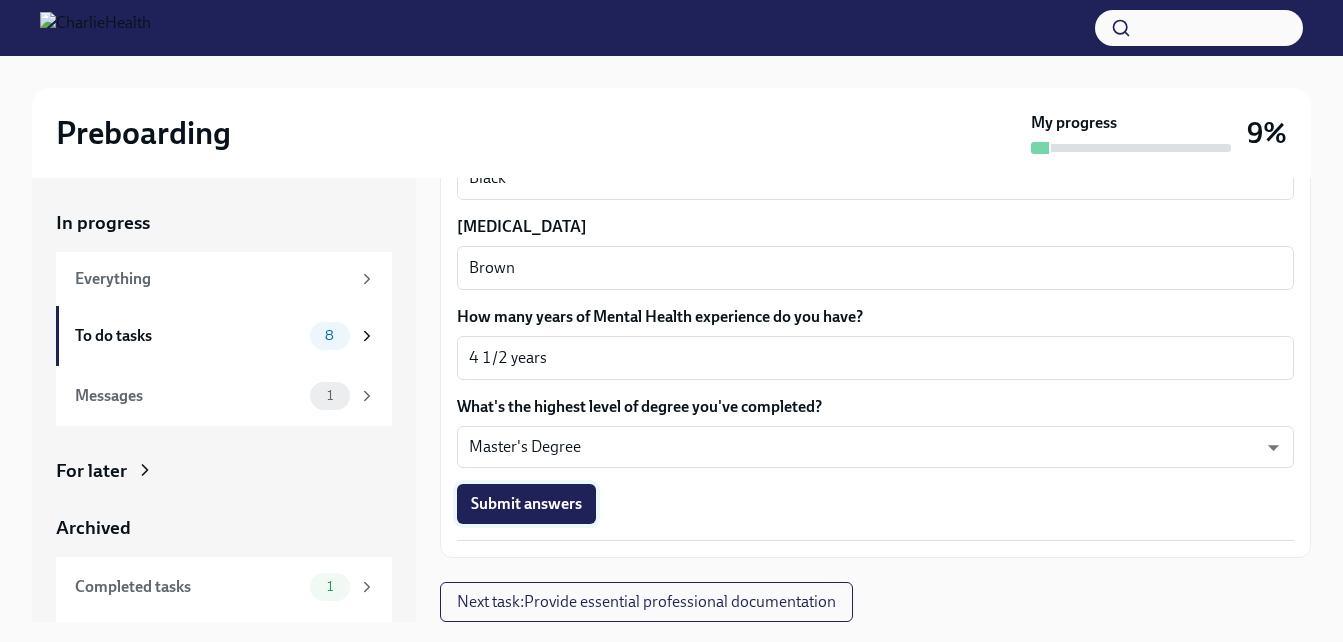 click on "Submit answers" at bounding box center (526, 504) 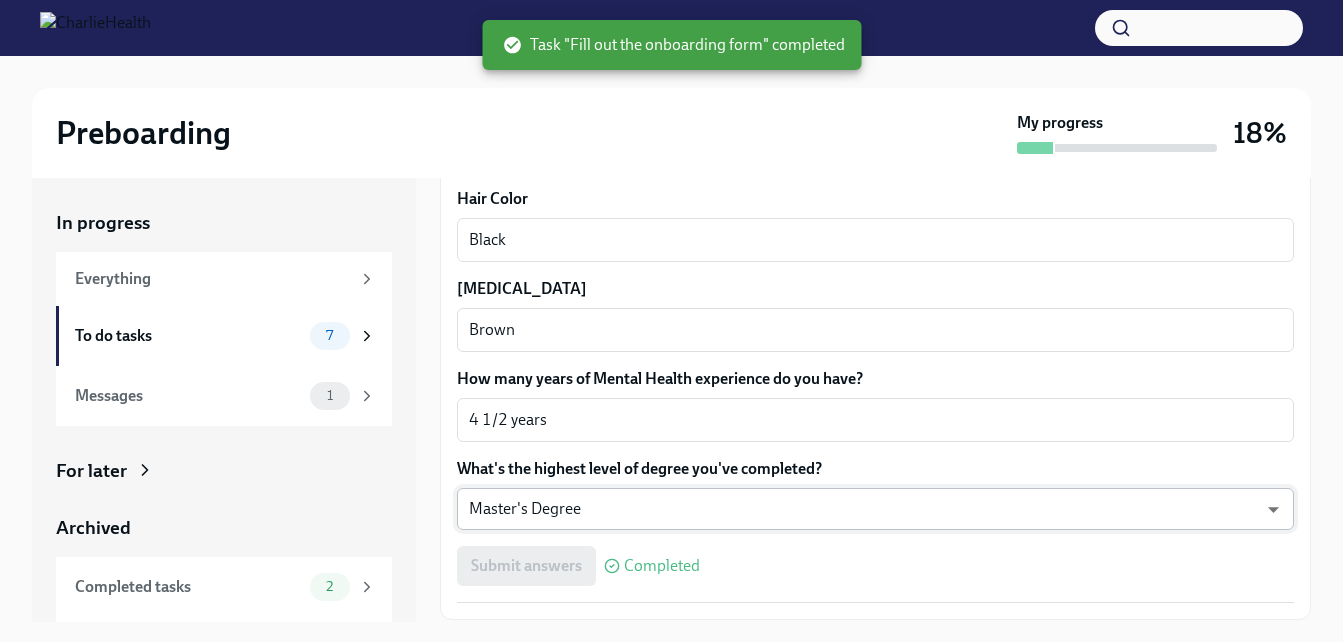 scroll, scrollTop: 1901, scrollLeft: 0, axis: vertical 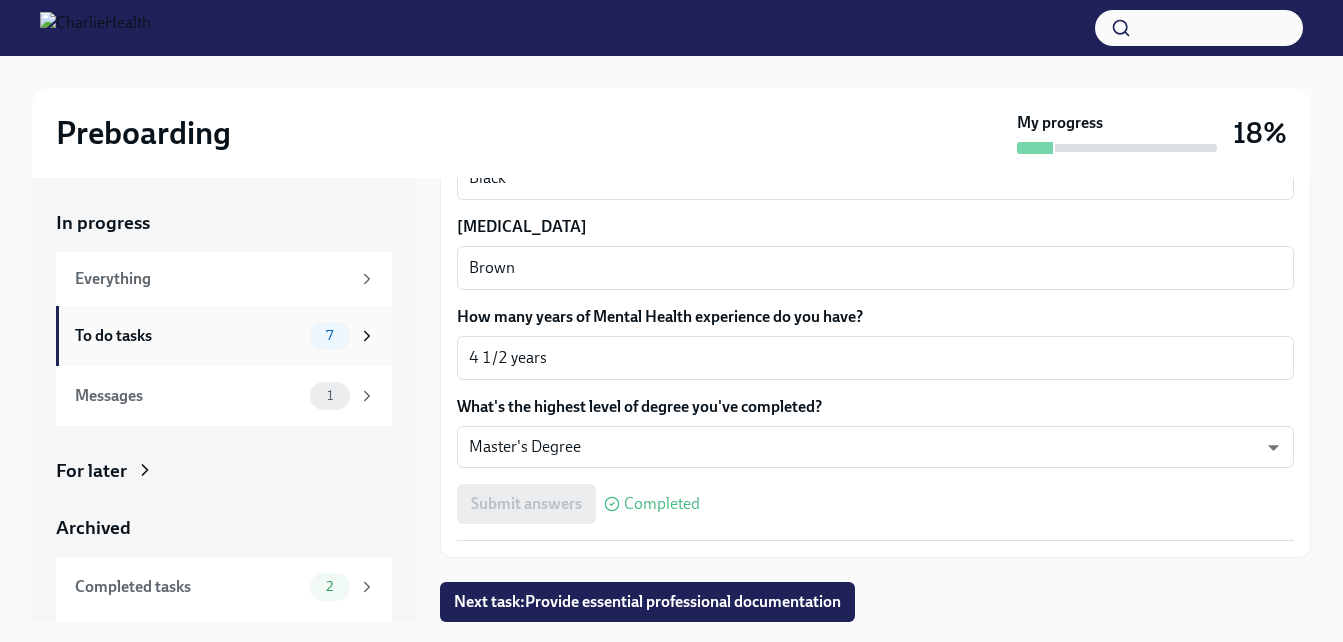 click on "To do tasks 7" at bounding box center [224, 336] 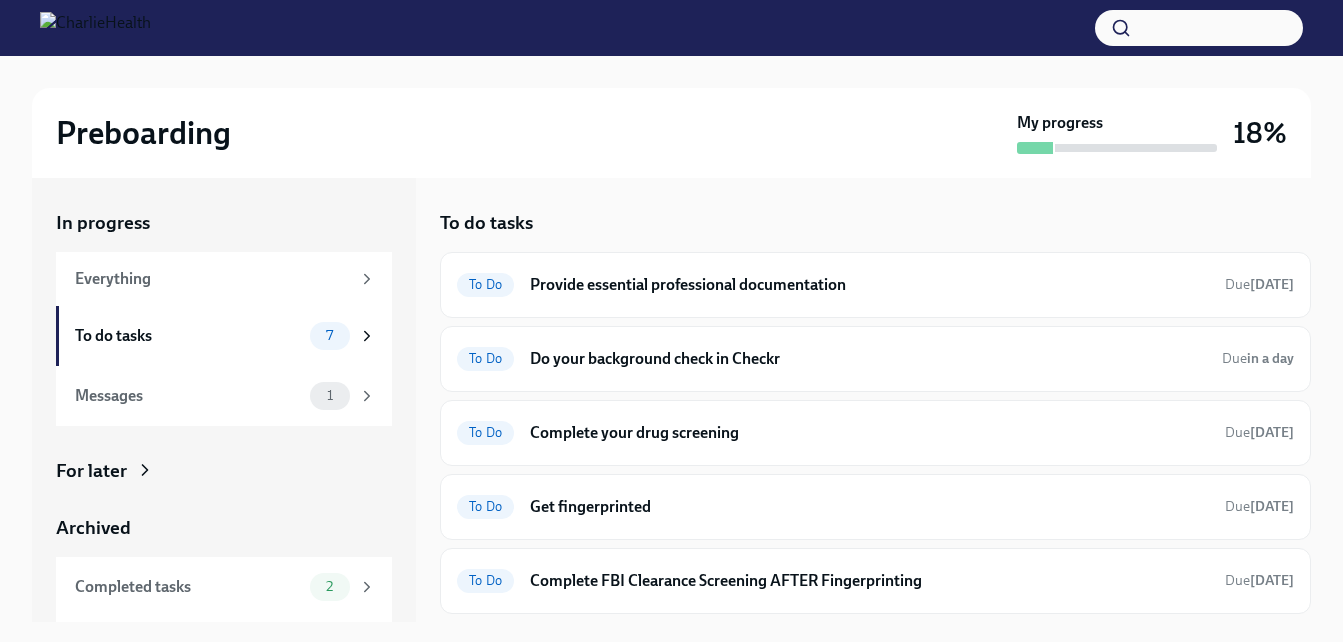 scroll, scrollTop: 0, scrollLeft: 0, axis: both 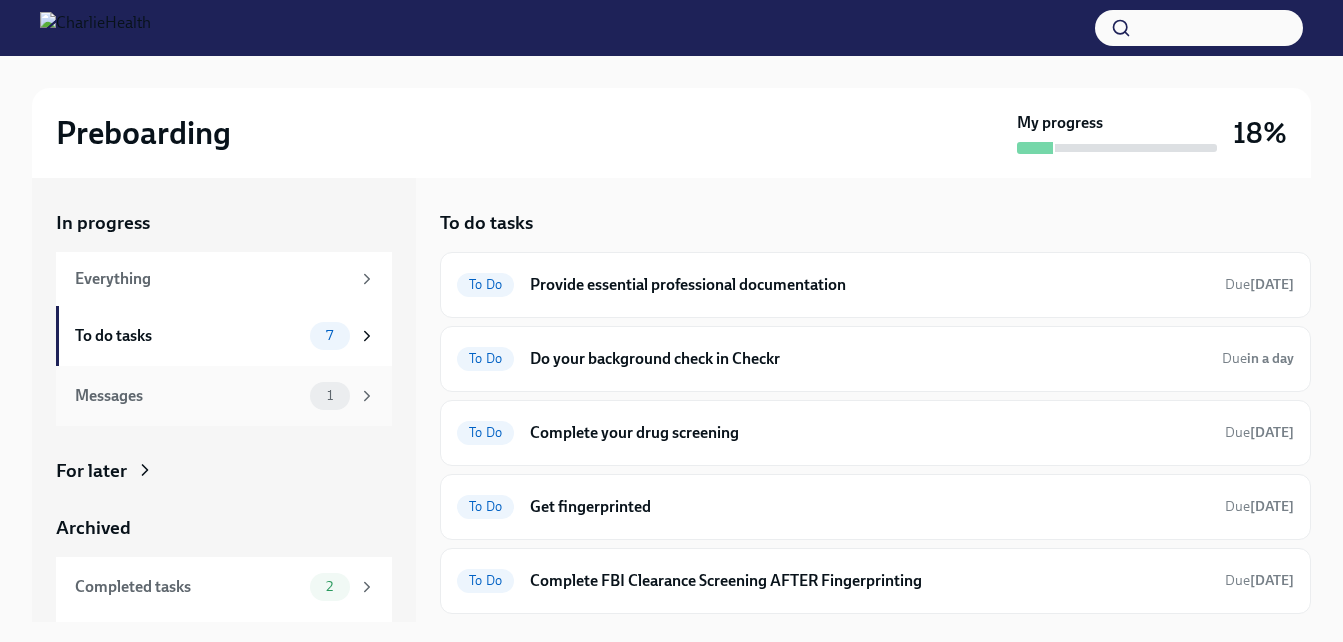 click on "Messages" at bounding box center [188, 396] 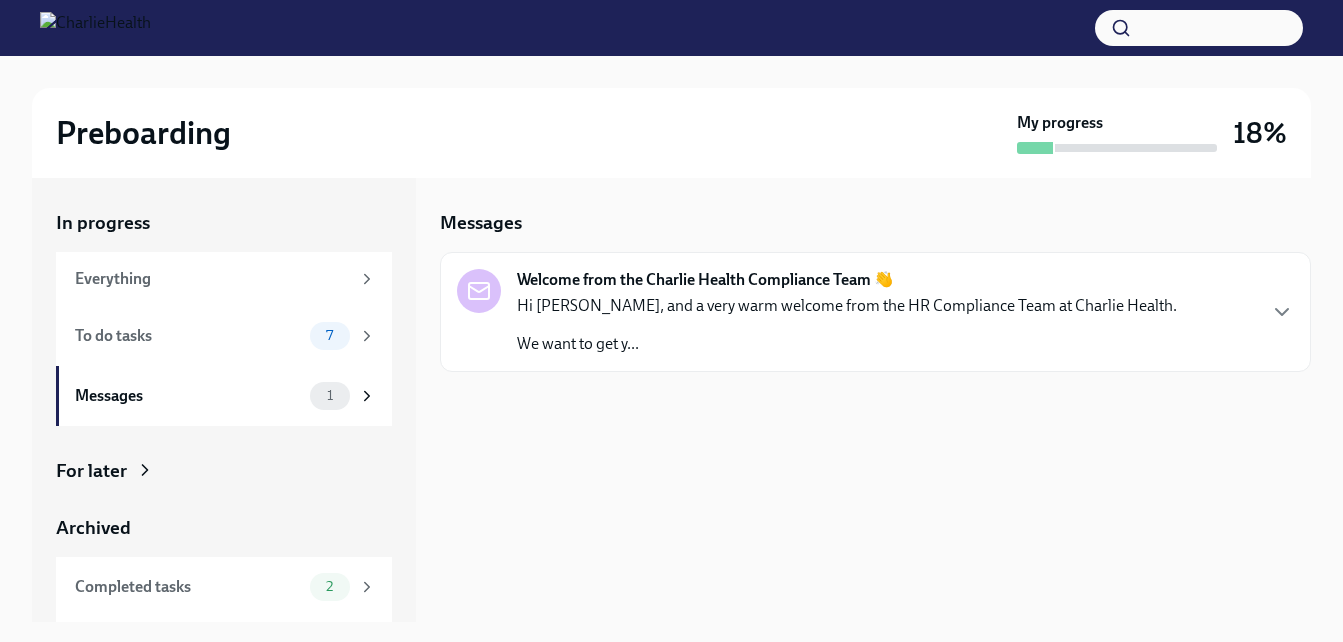 click on "Welcome from the Charlie Health Compliance Team 👋 Hi [PERSON_NAME], and a very warm welcome from the HR Compliance Team at Charlie Health.
We want to get y..." at bounding box center (847, 312) 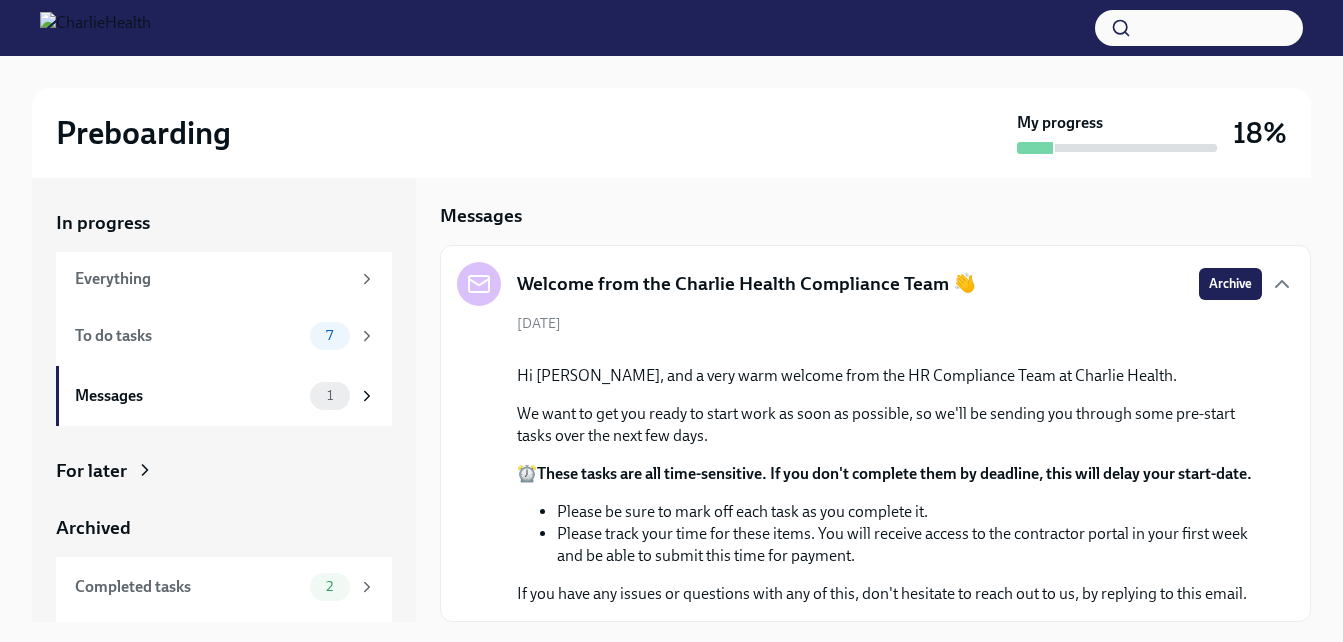scroll, scrollTop: 261, scrollLeft: 0, axis: vertical 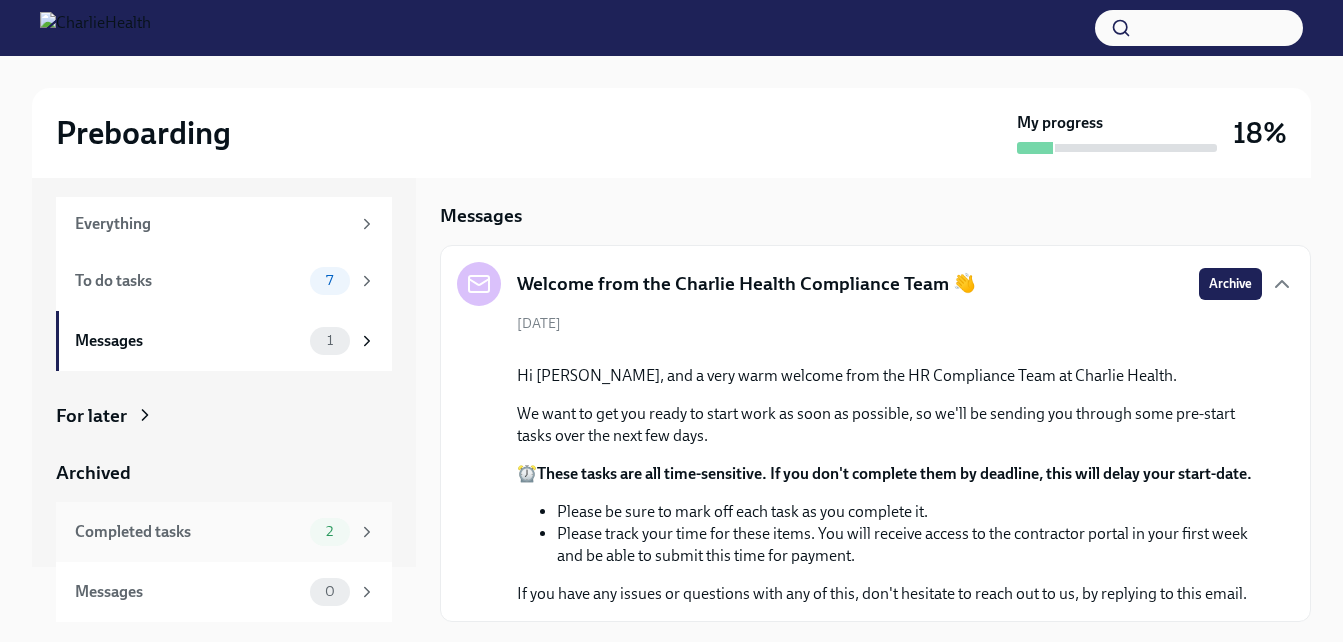 click on "Completed tasks" at bounding box center (188, 532) 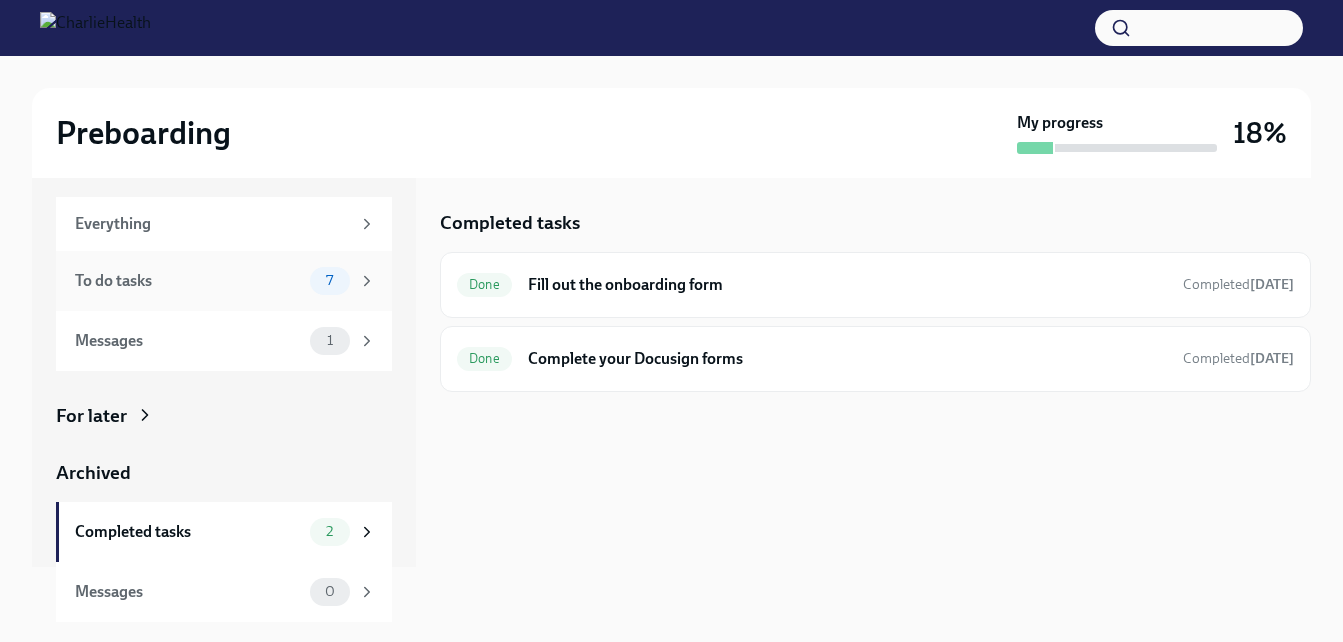 click on "To do tasks" at bounding box center (188, 281) 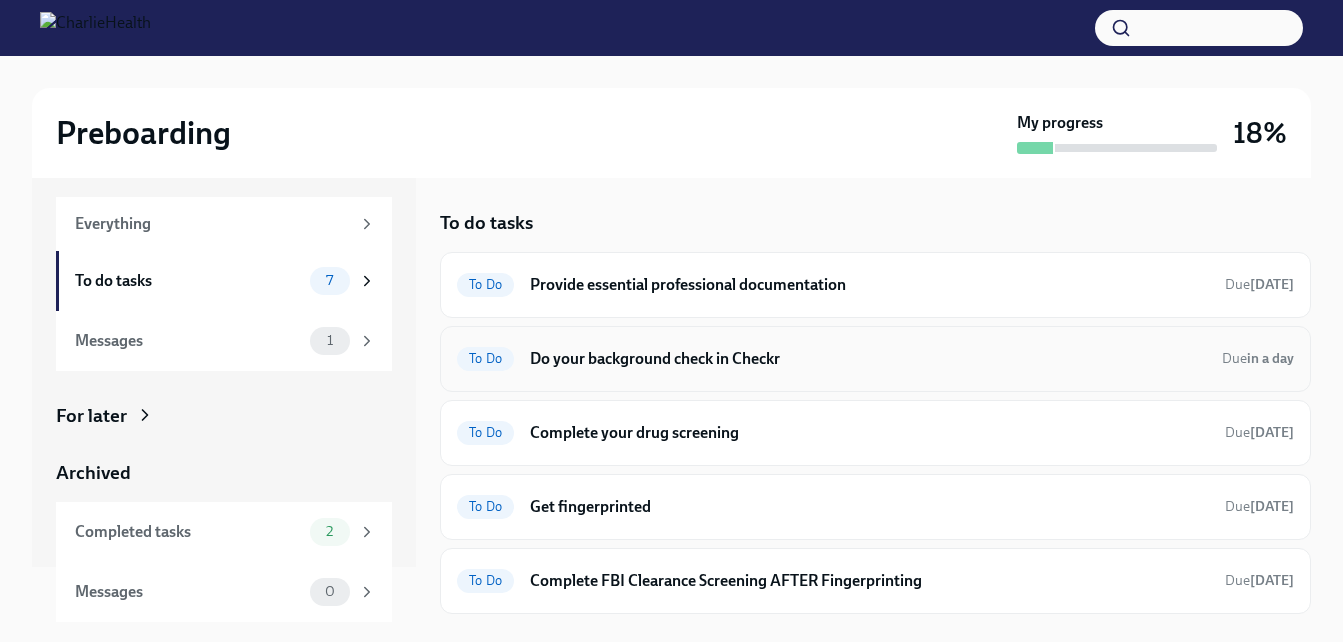 scroll, scrollTop: 164, scrollLeft: 0, axis: vertical 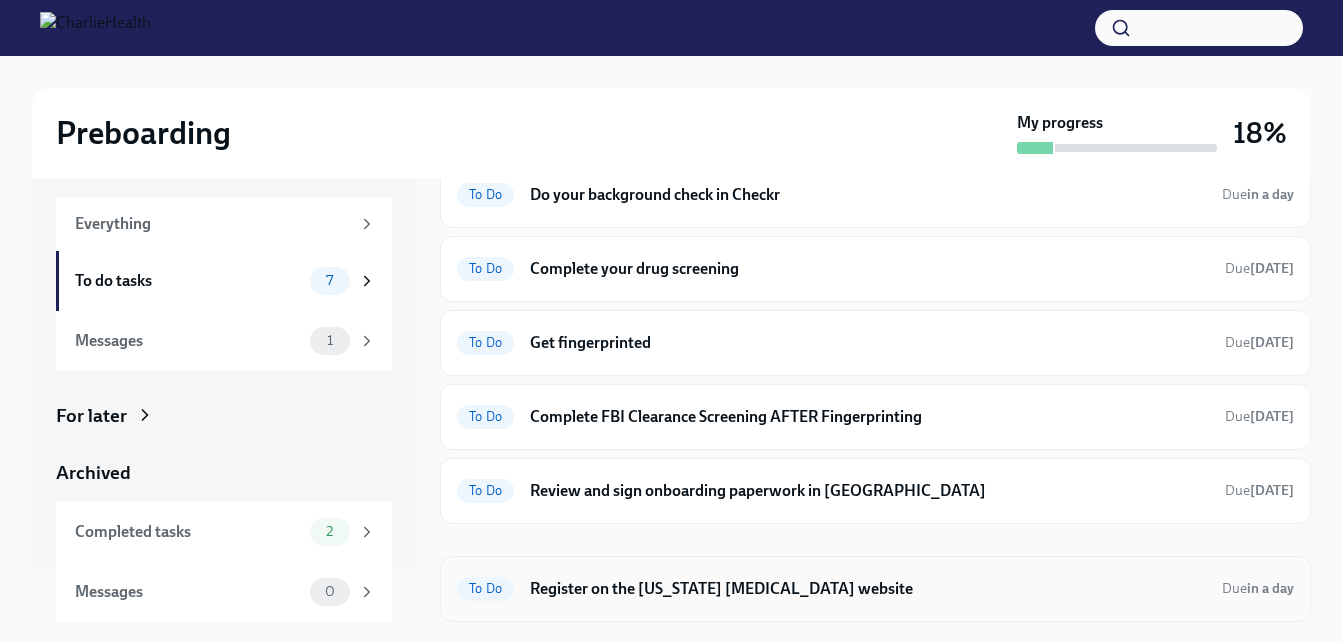 click on "Register on the [US_STATE] [MEDICAL_DATA] website" at bounding box center (868, 589) 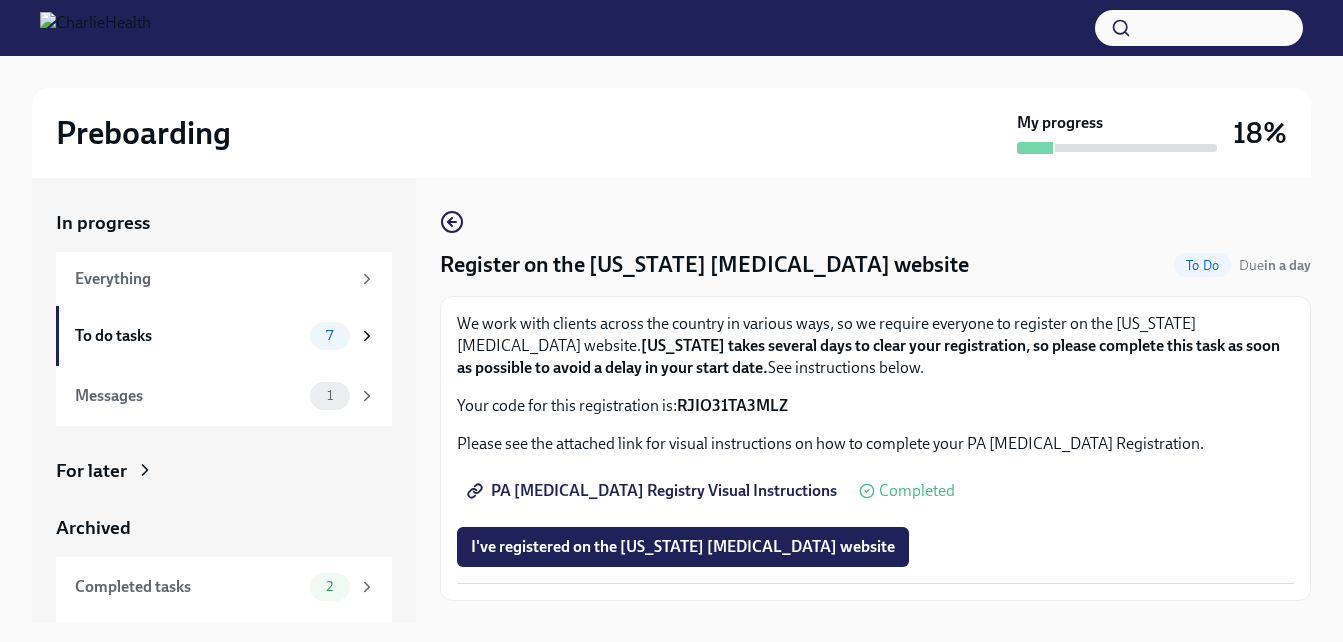 scroll, scrollTop: 36, scrollLeft: 0, axis: vertical 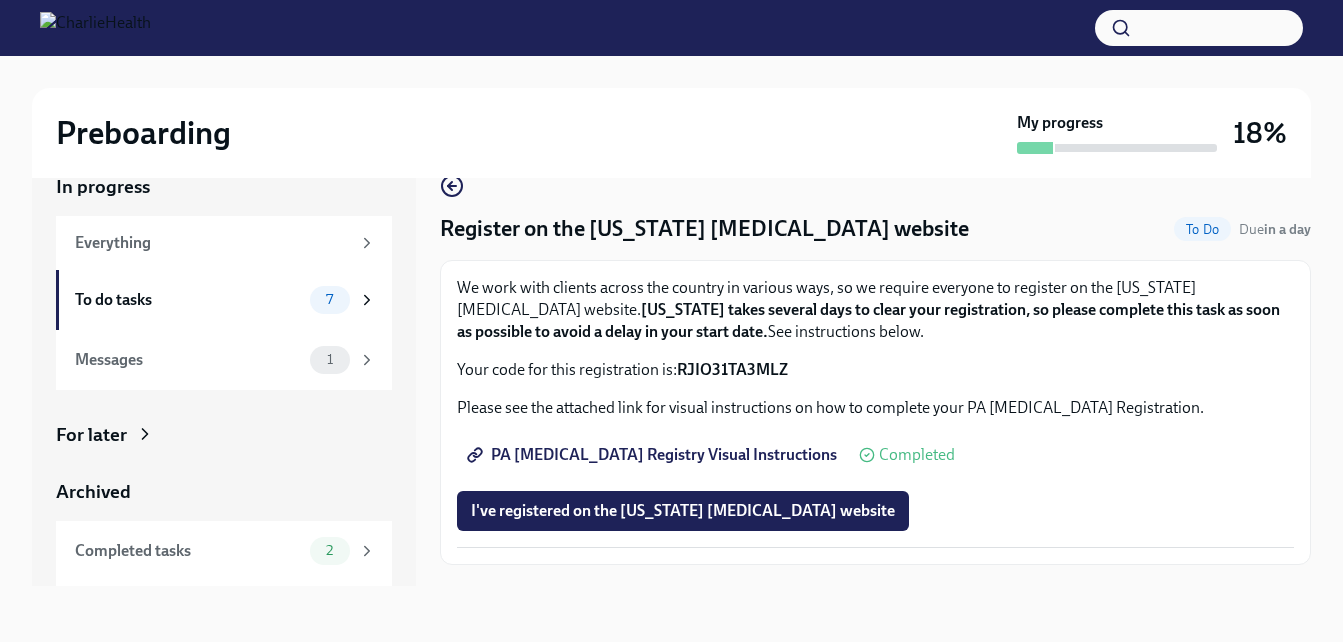 click on "Completed" at bounding box center [917, 455] 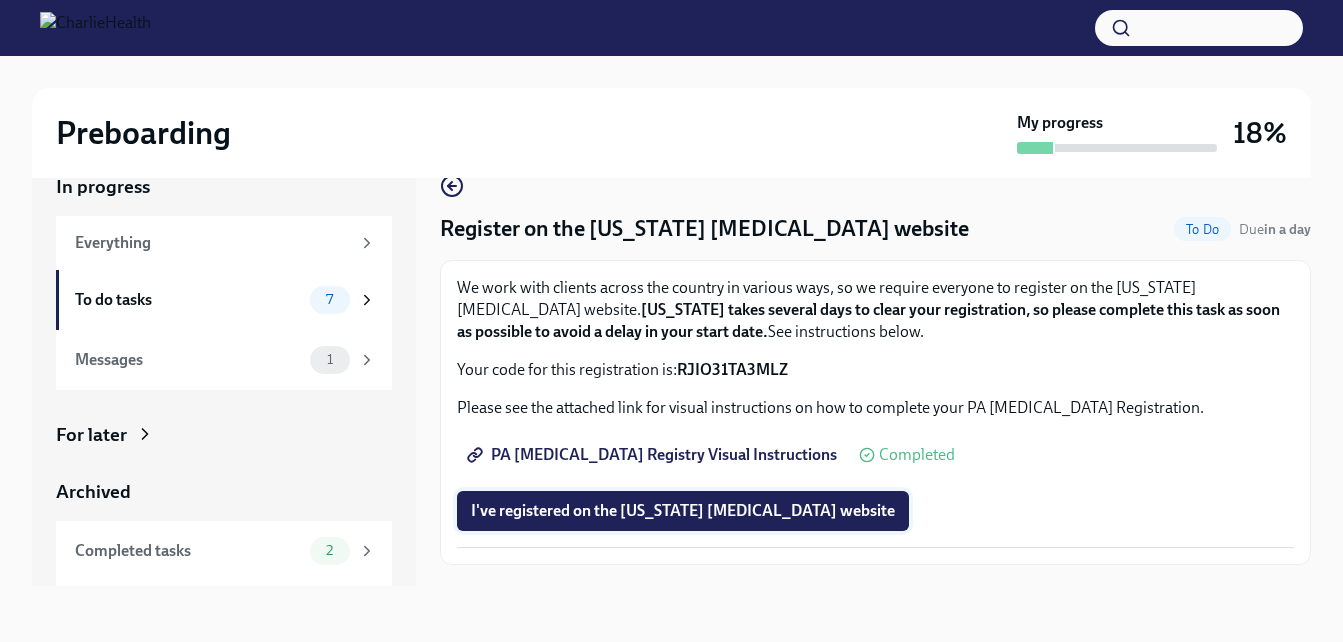 click on "I've registered on the [US_STATE] [MEDICAL_DATA] website" at bounding box center (683, 511) 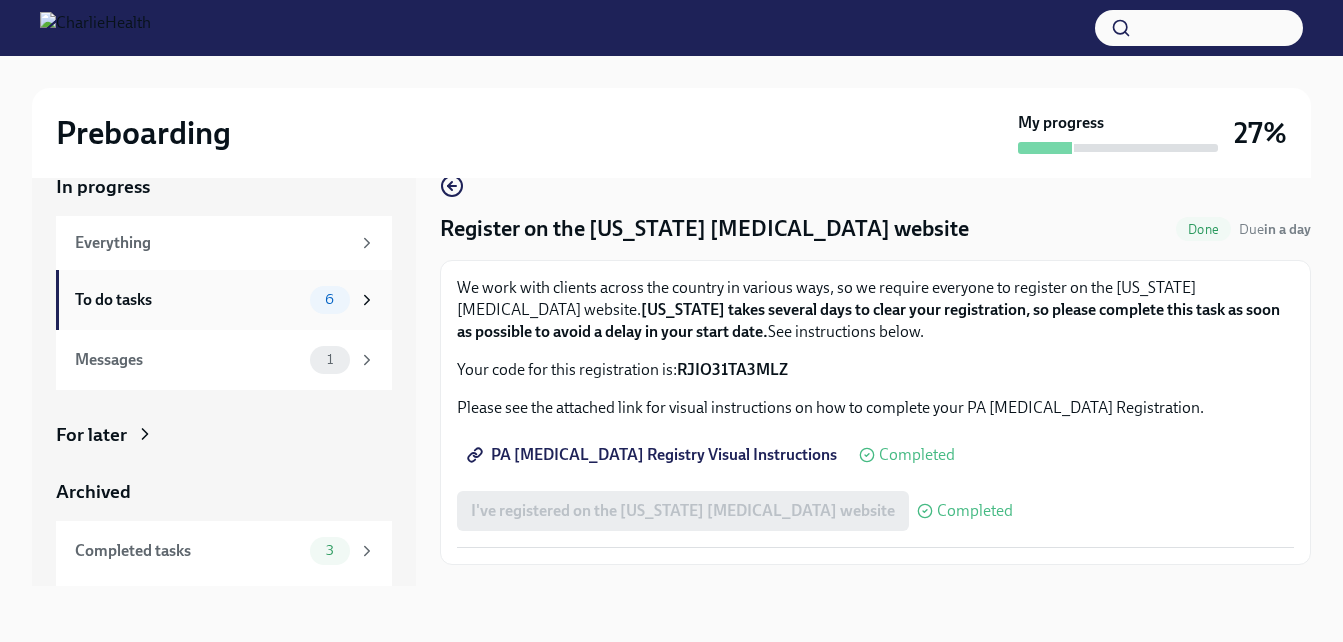 click on "To do tasks 6" at bounding box center (225, 300) 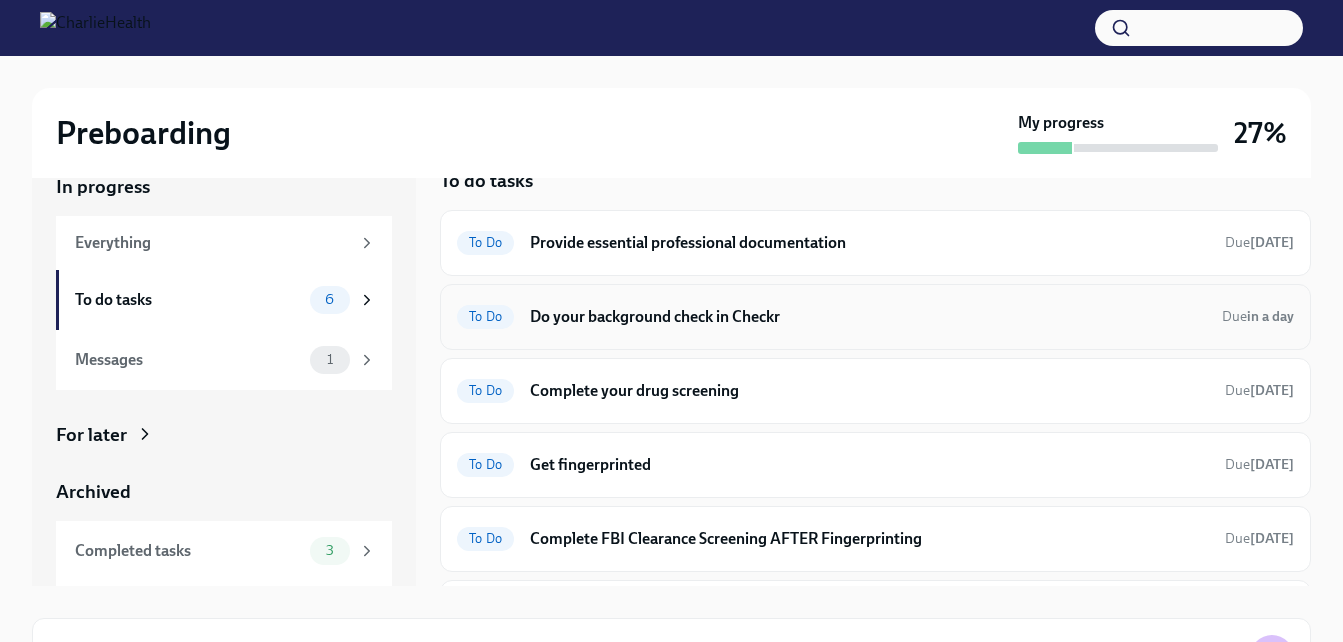 scroll, scrollTop: 7, scrollLeft: 0, axis: vertical 